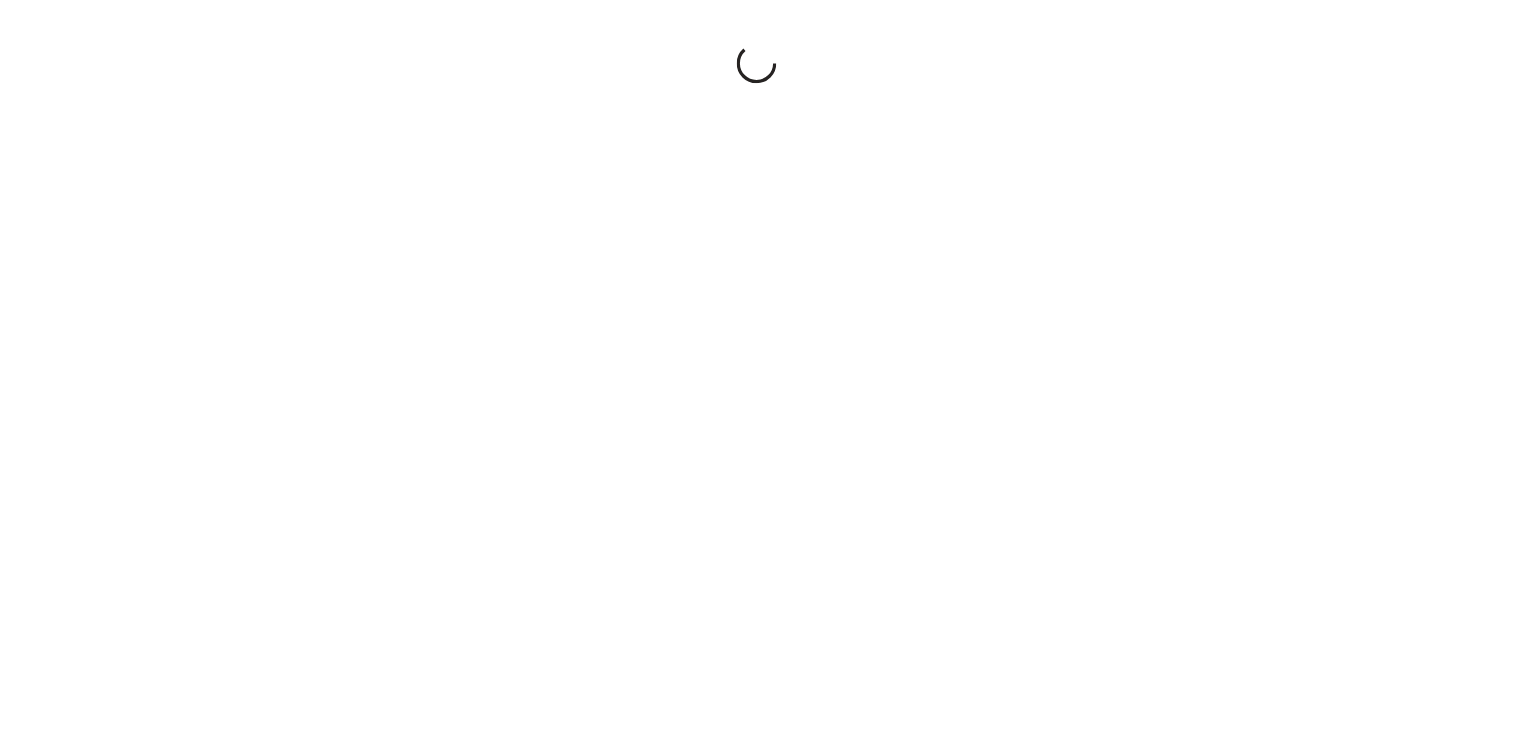 scroll, scrollTop: 0, scrollLeft: 0, axis: both 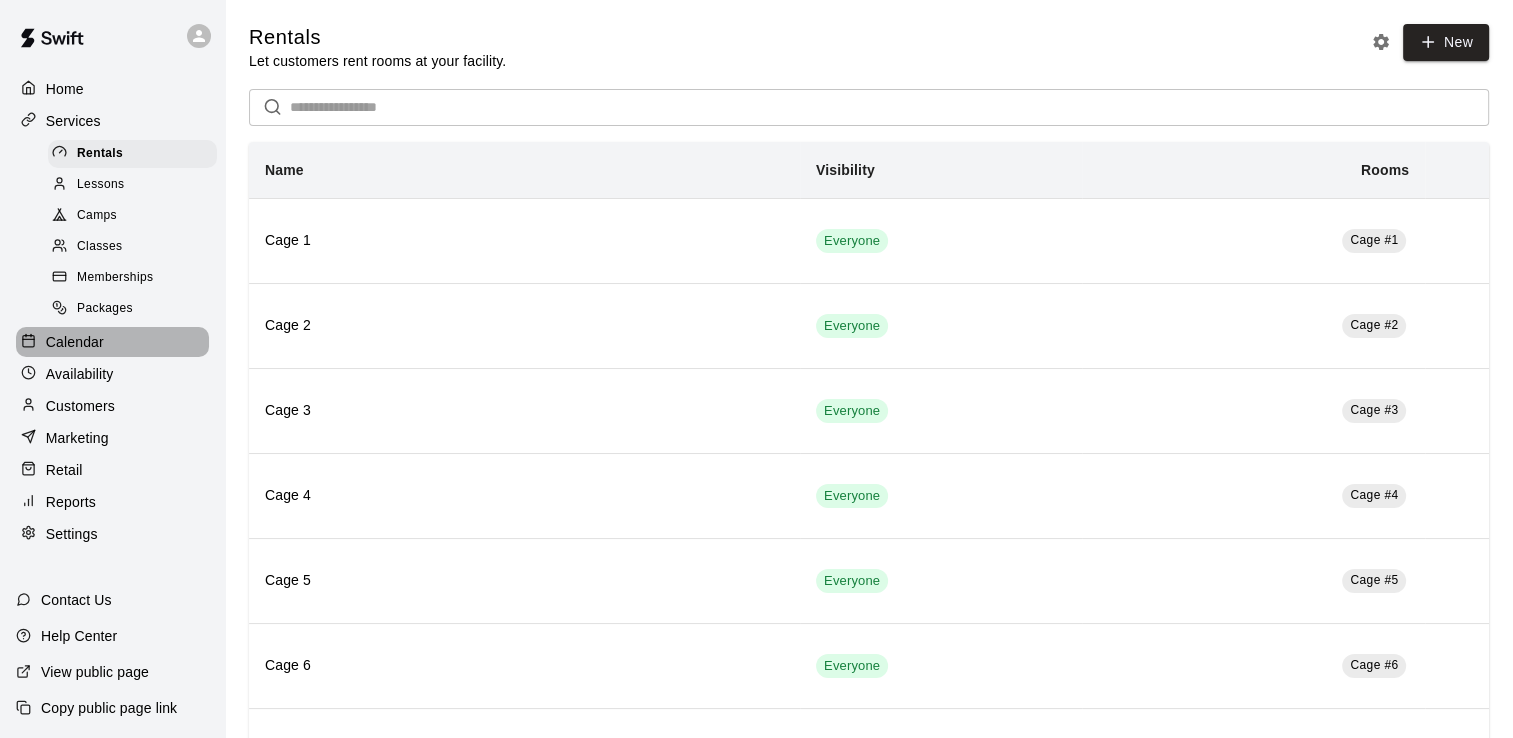 click on "Calendar" at bounding box center (75, 342) 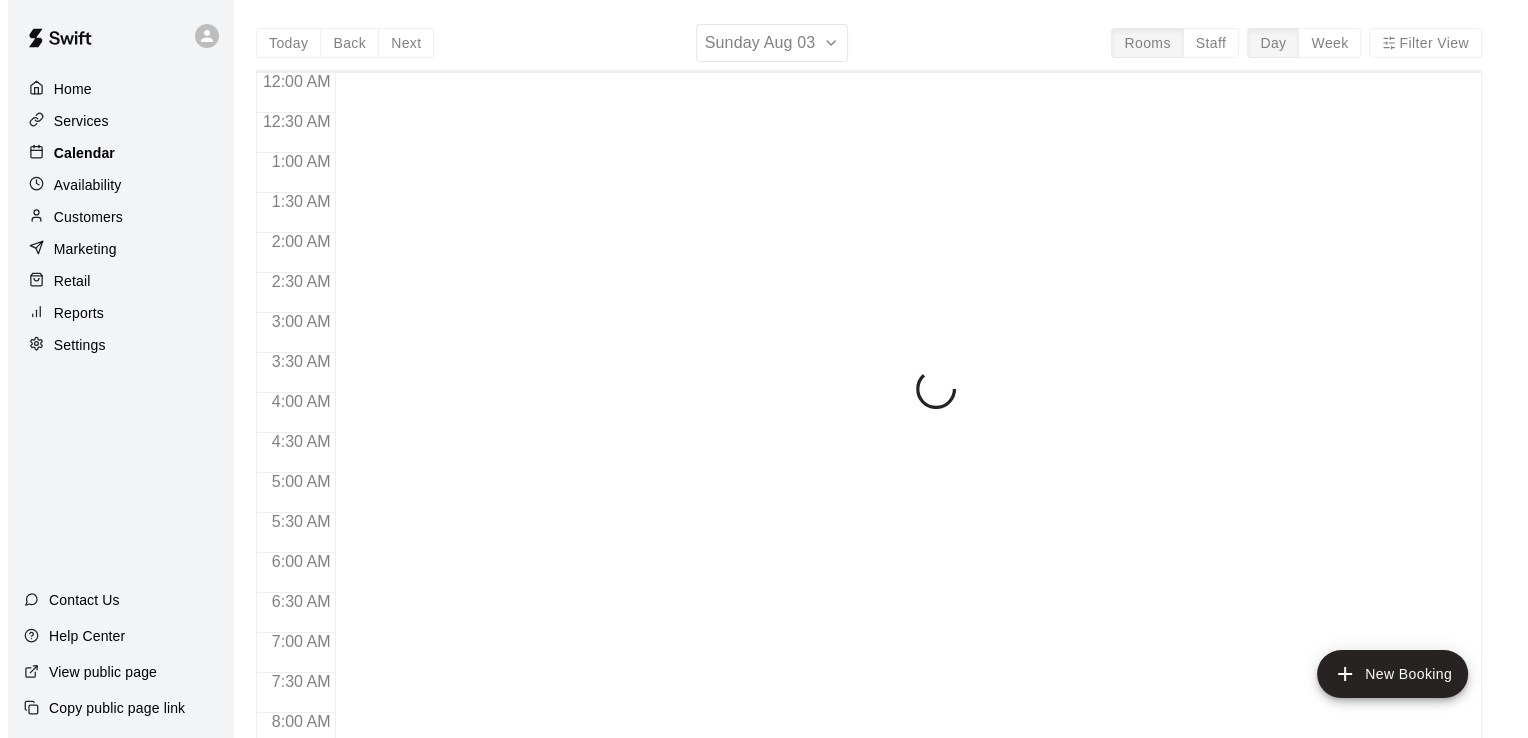scroll, scrollTop: 506, scrollLeft: 0, axis: vertical 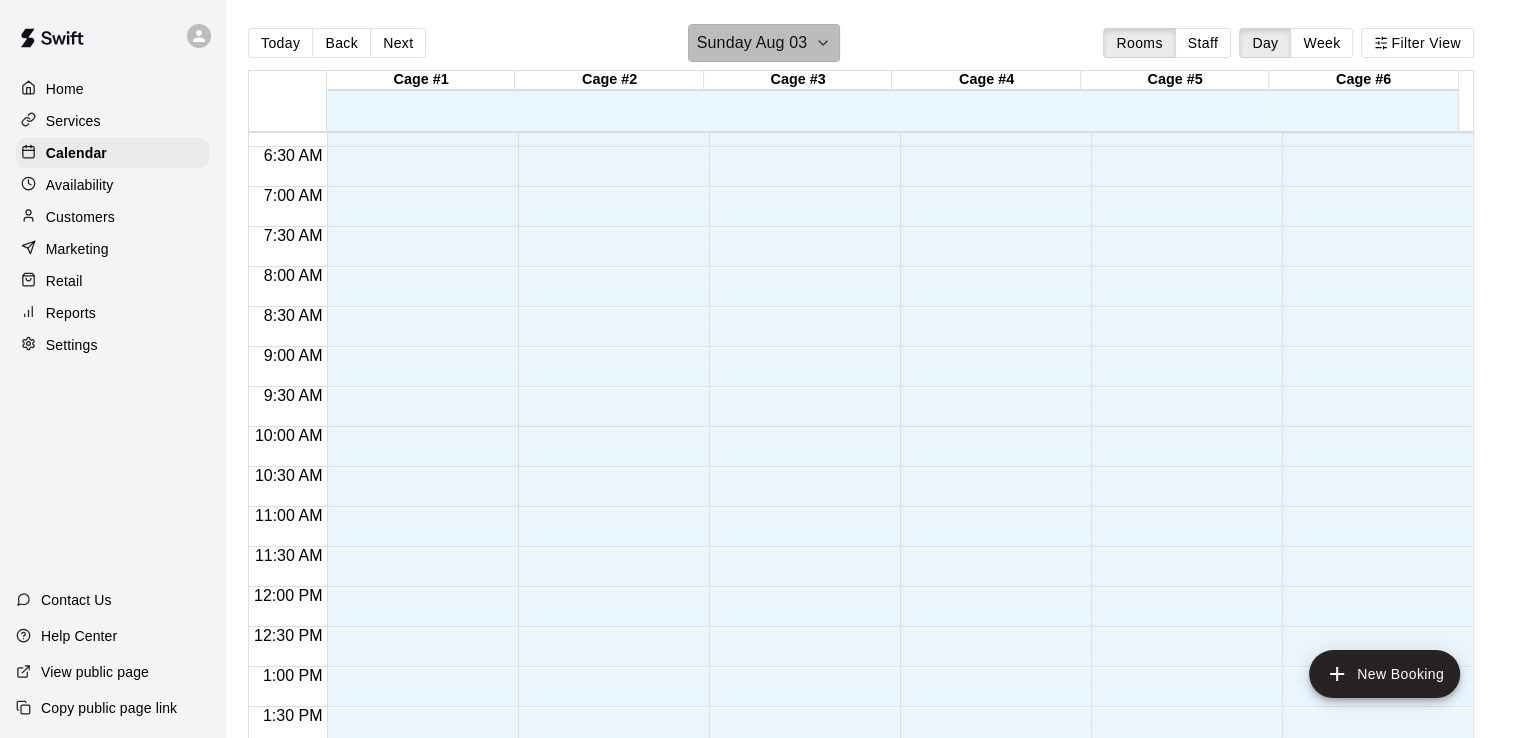 click 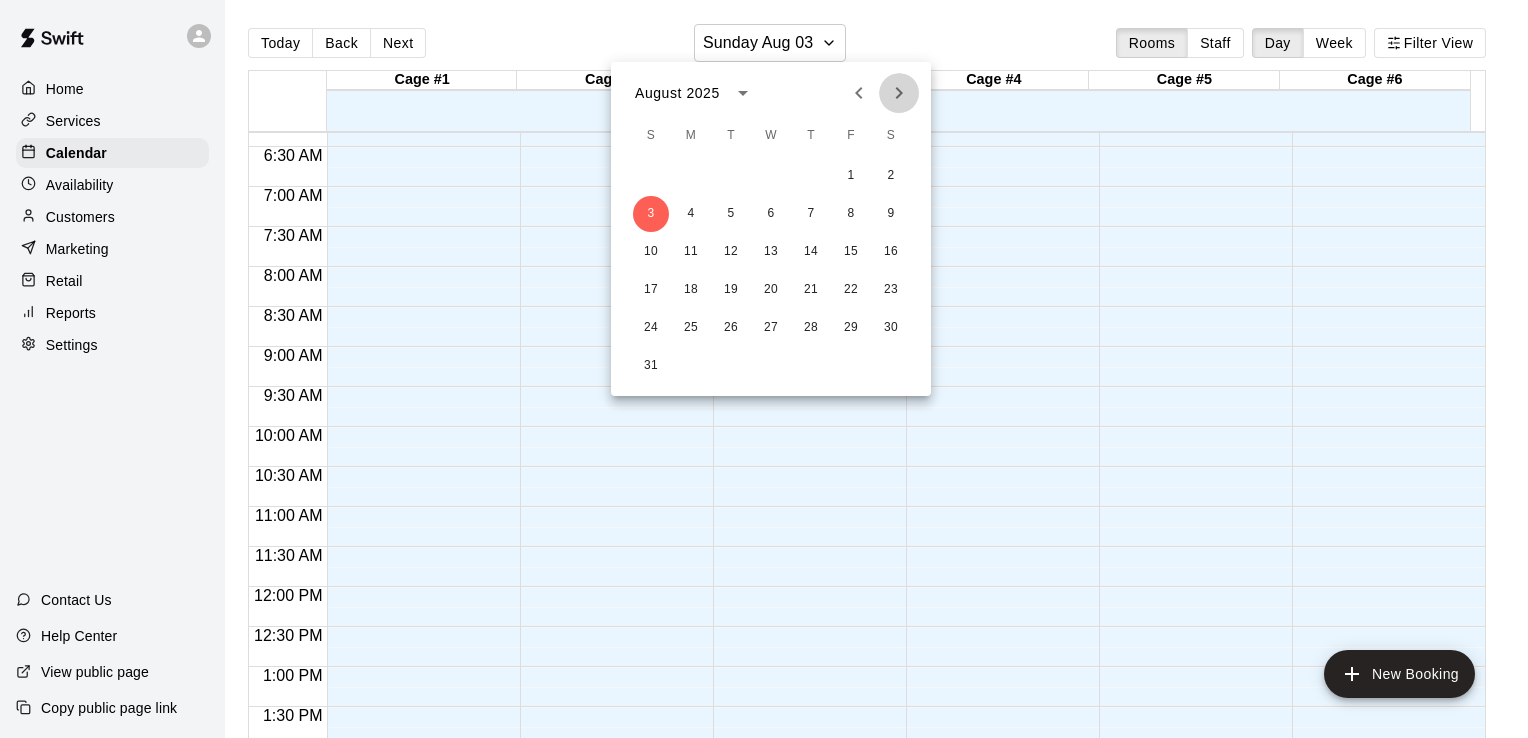 click 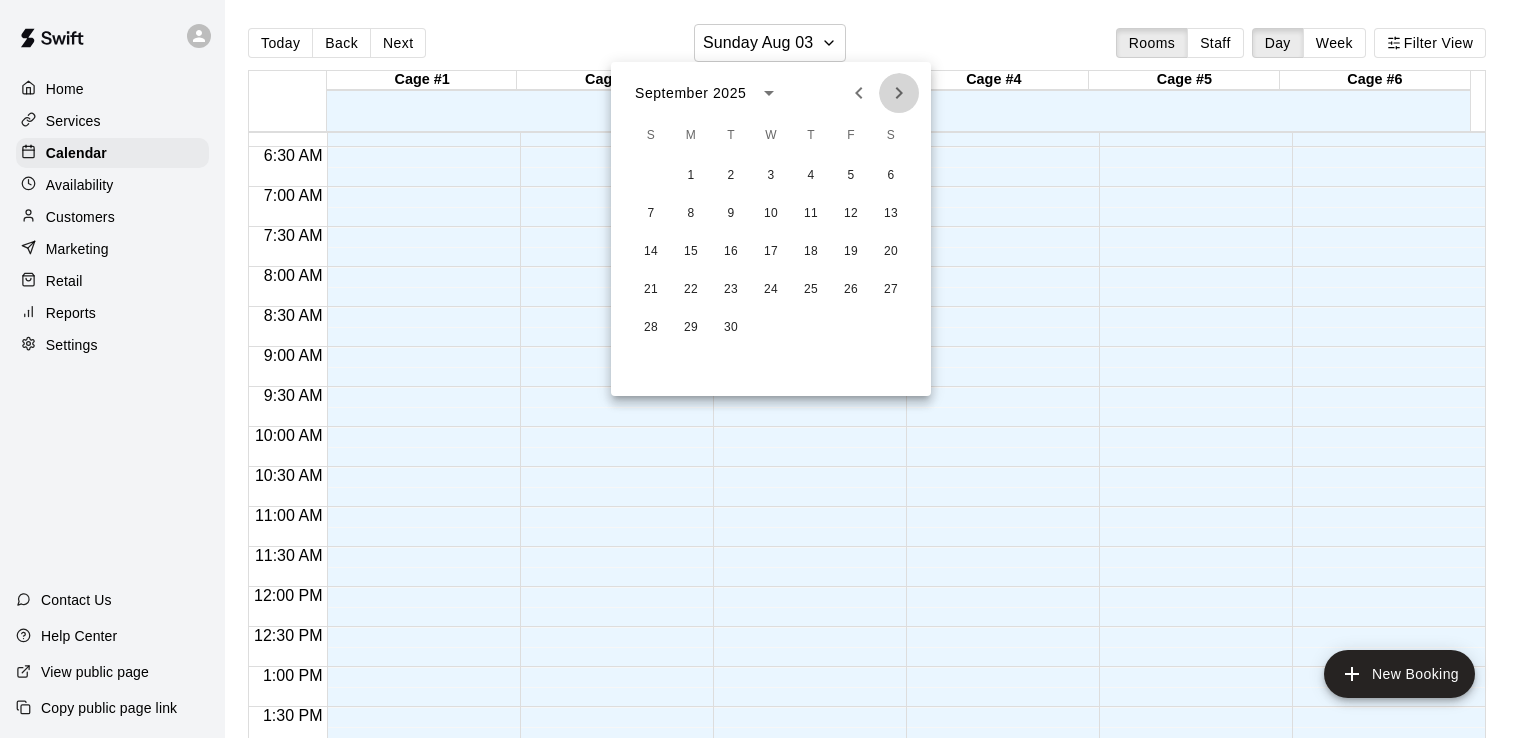 click 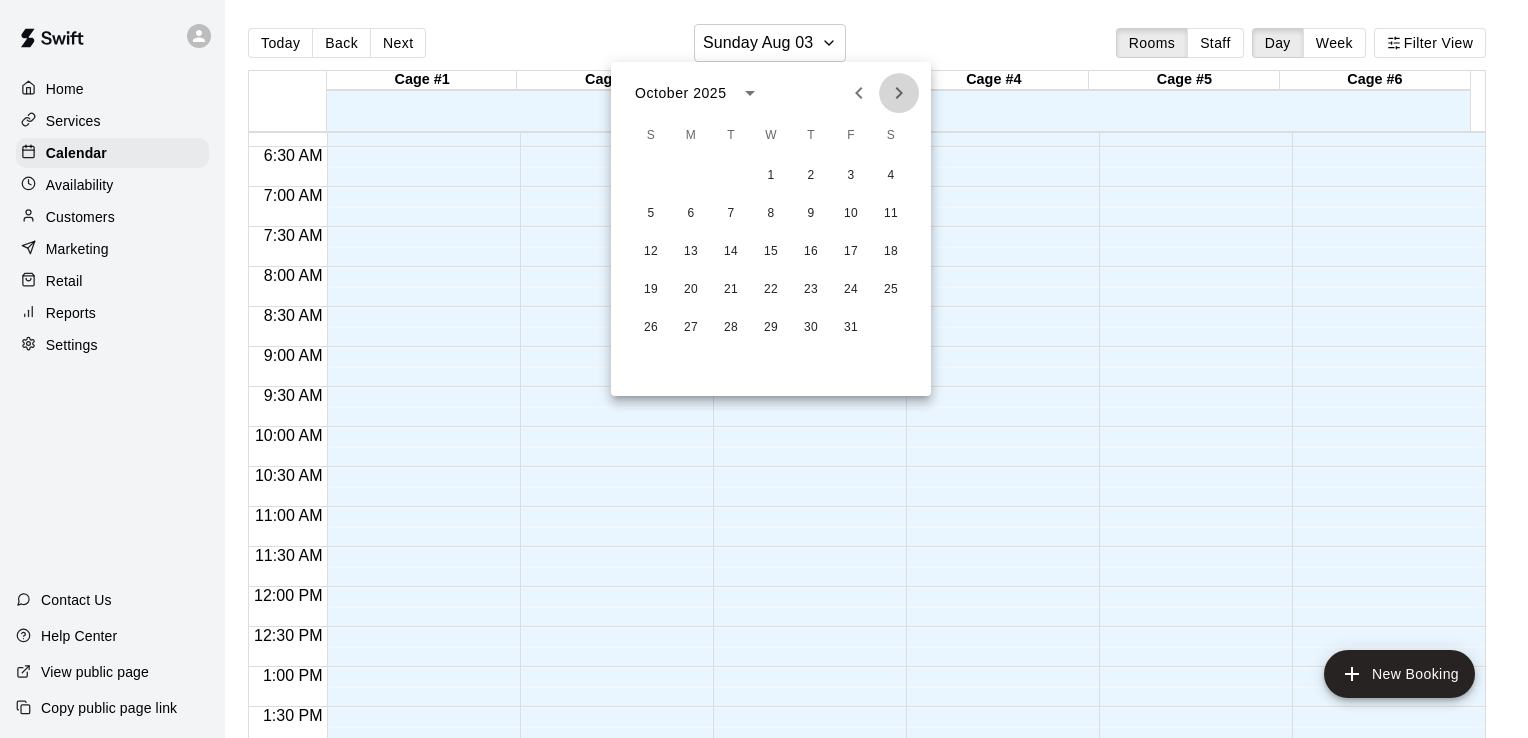 click 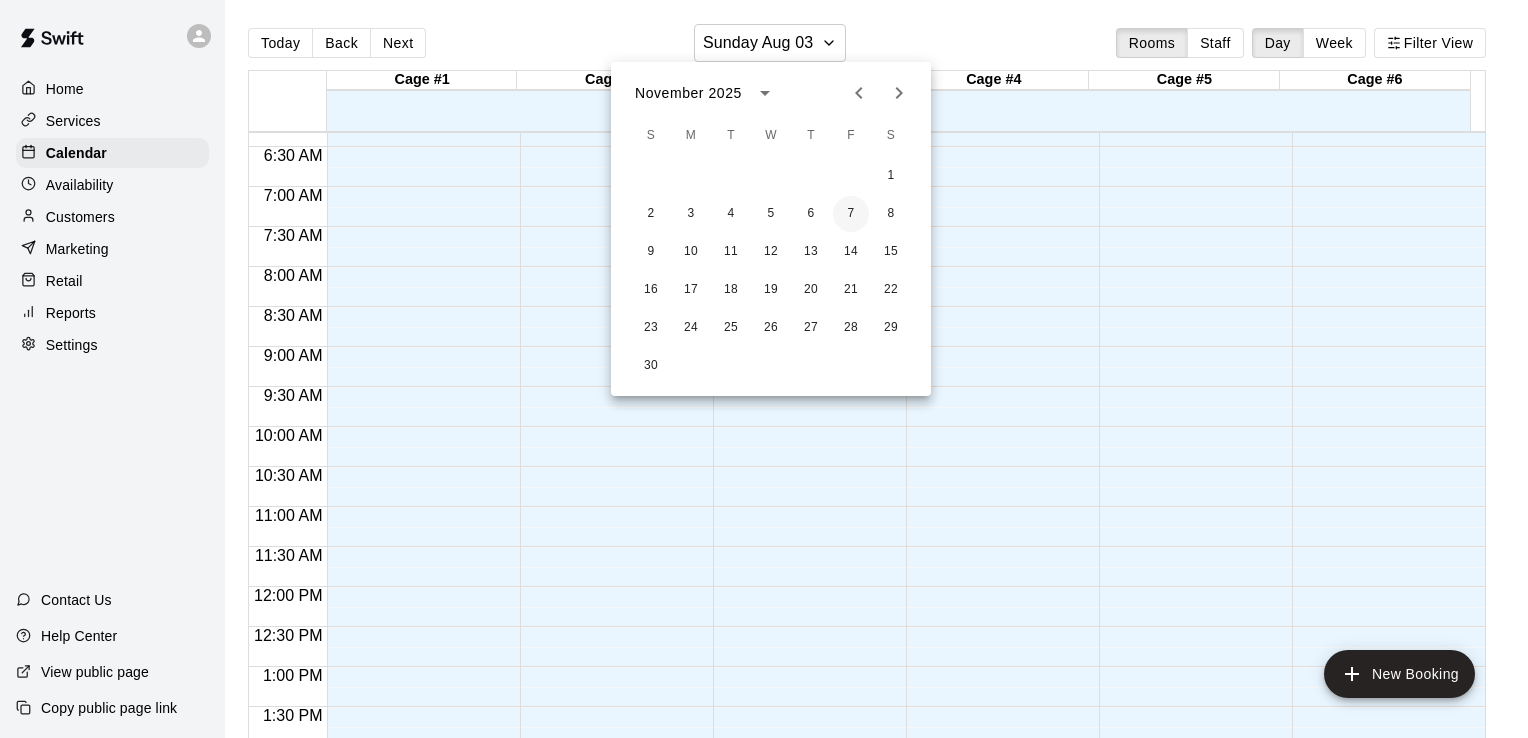 click on "7" at bounding box center [851, 214] 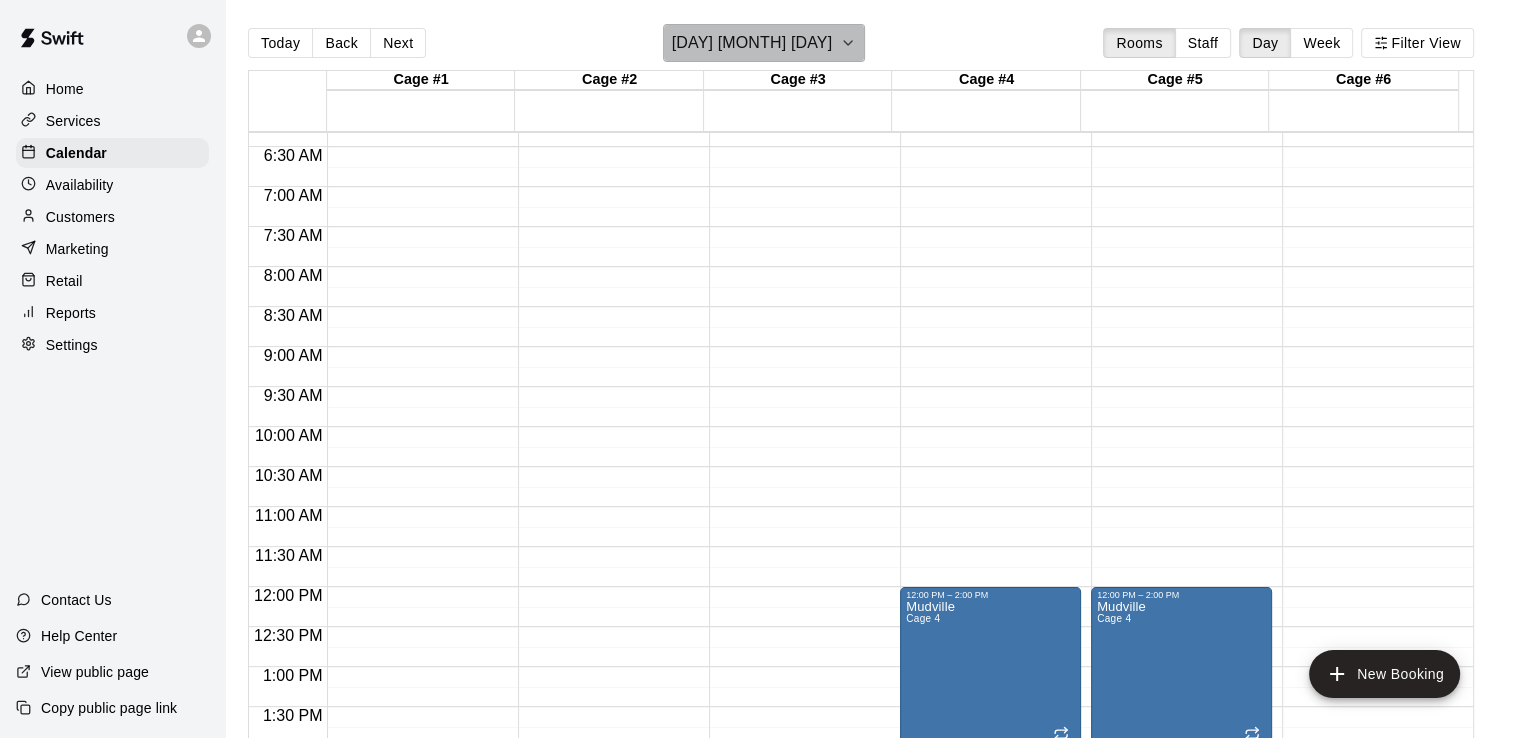 click 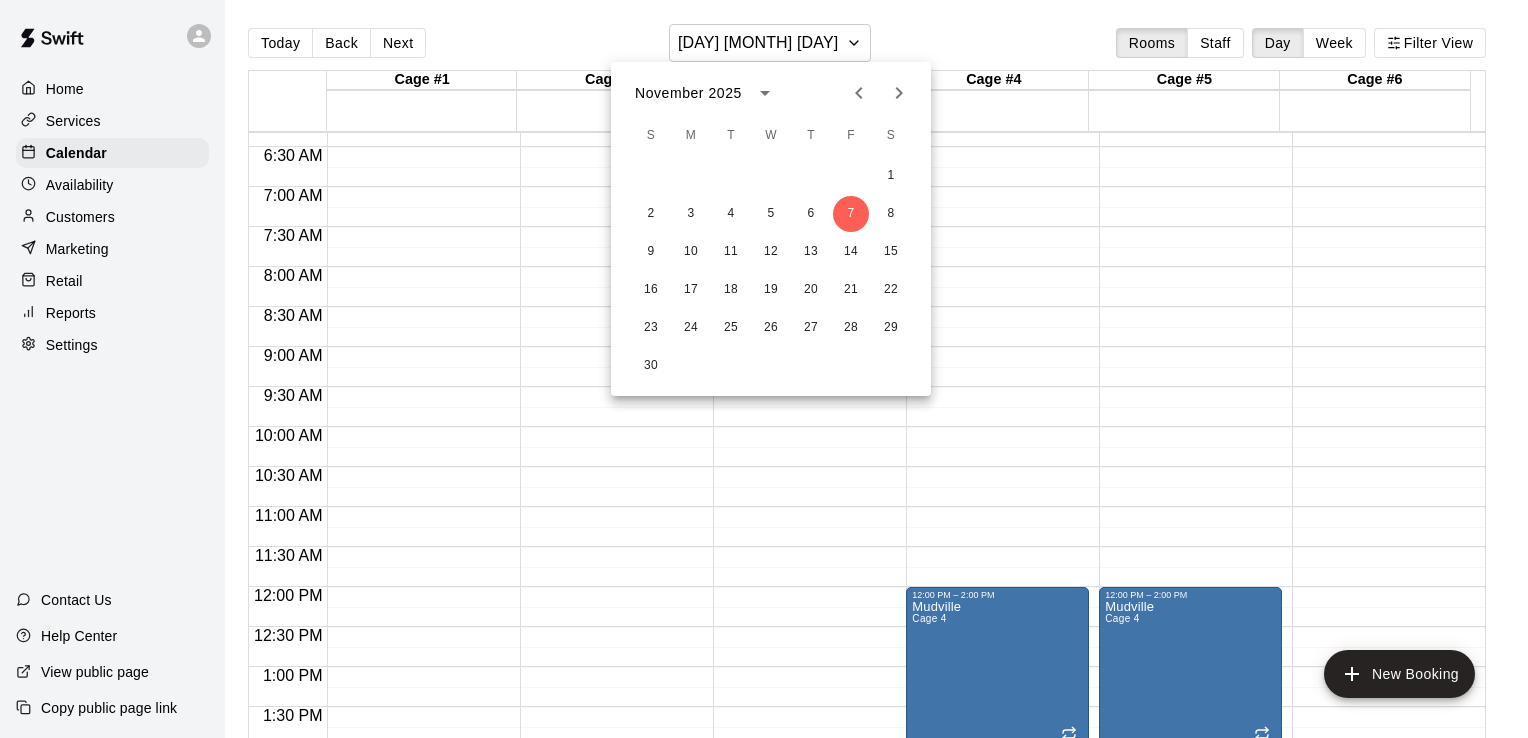 click at bounding box center [764, 369] 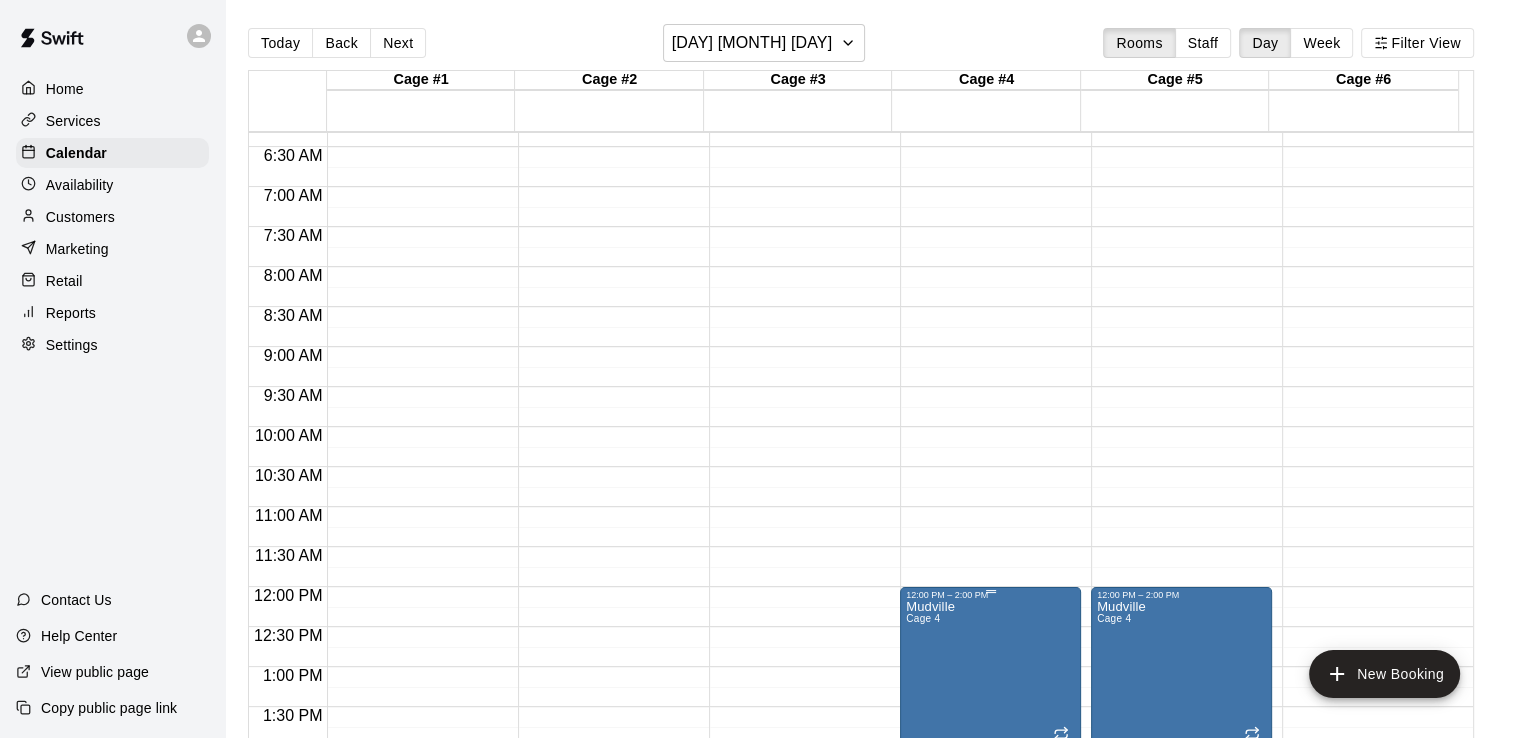 click at bounding box center (990, 591) 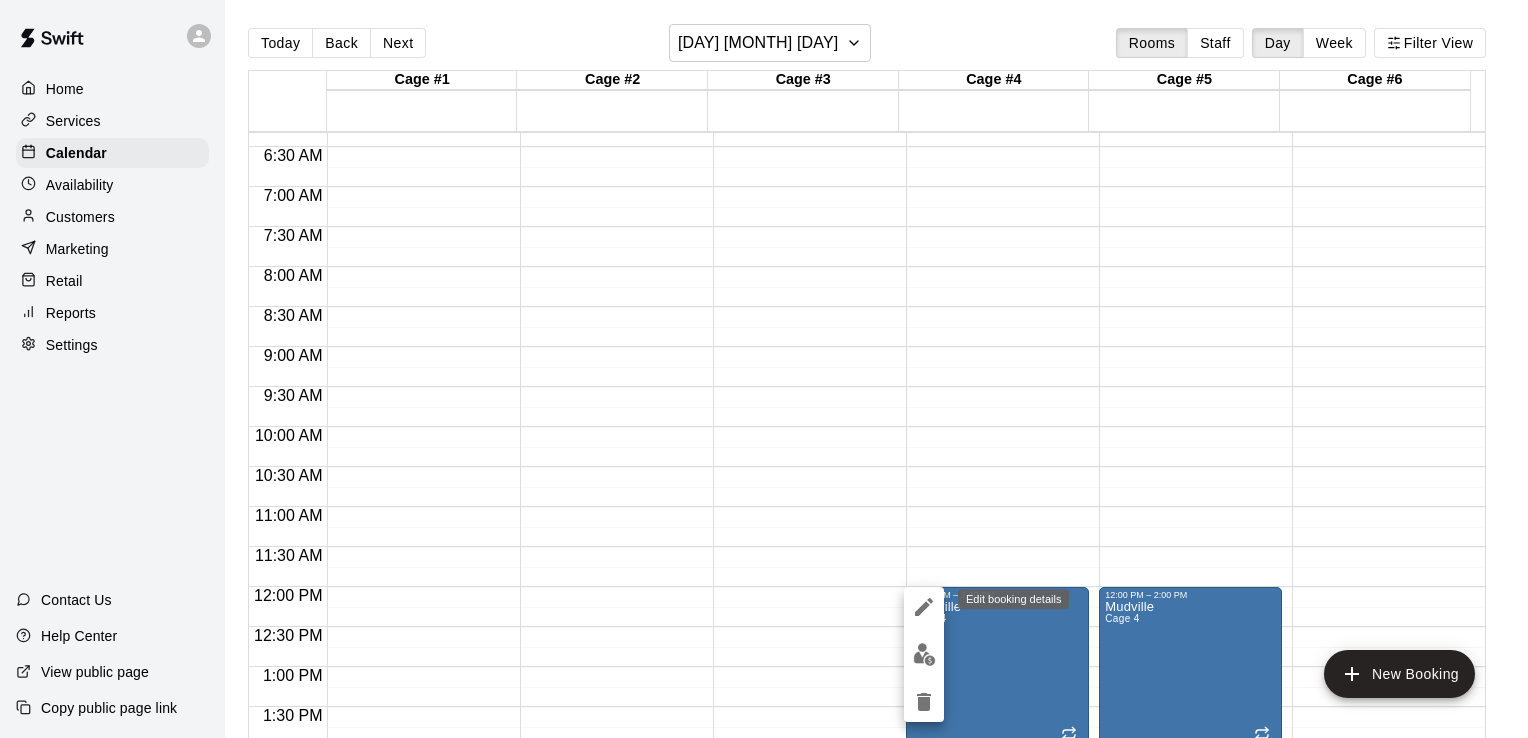 click 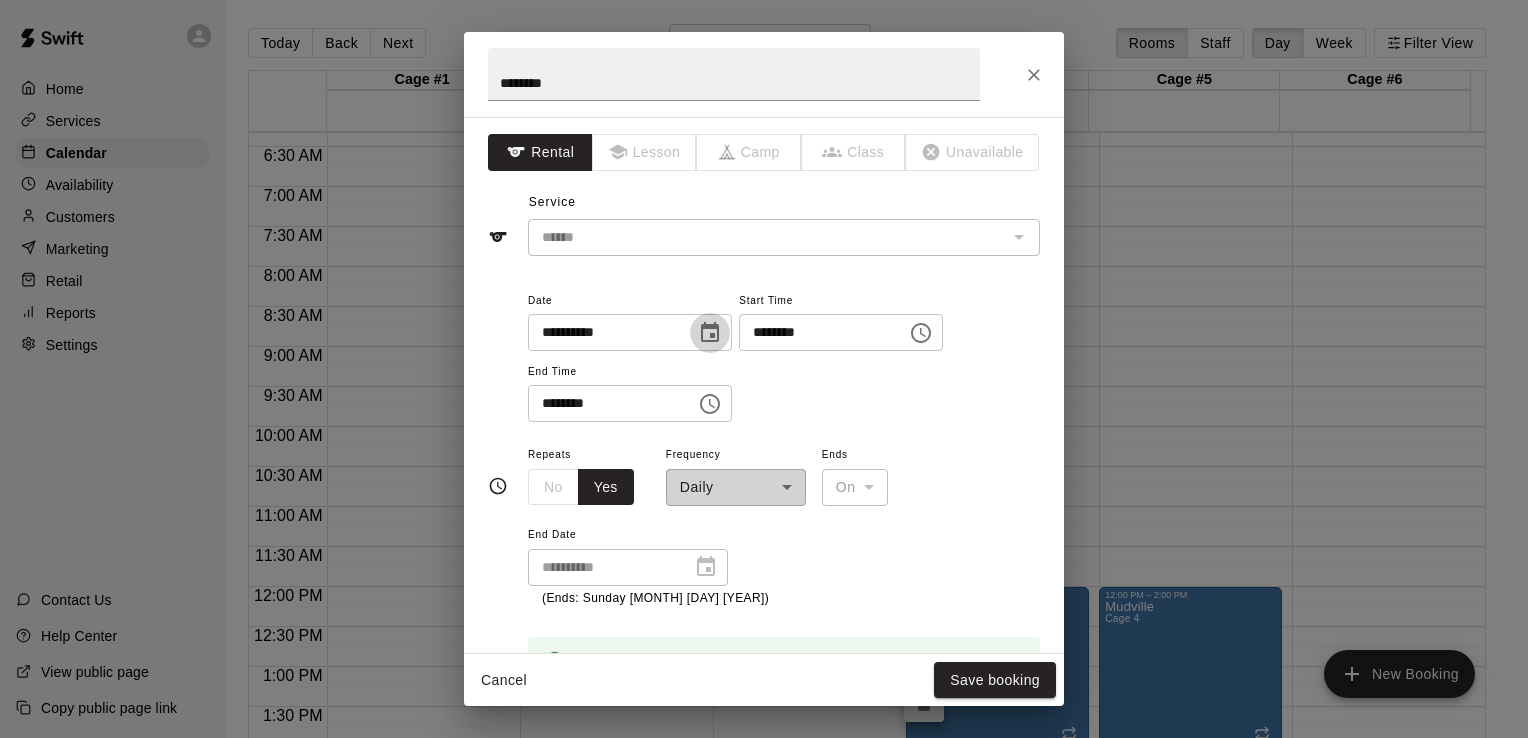 click 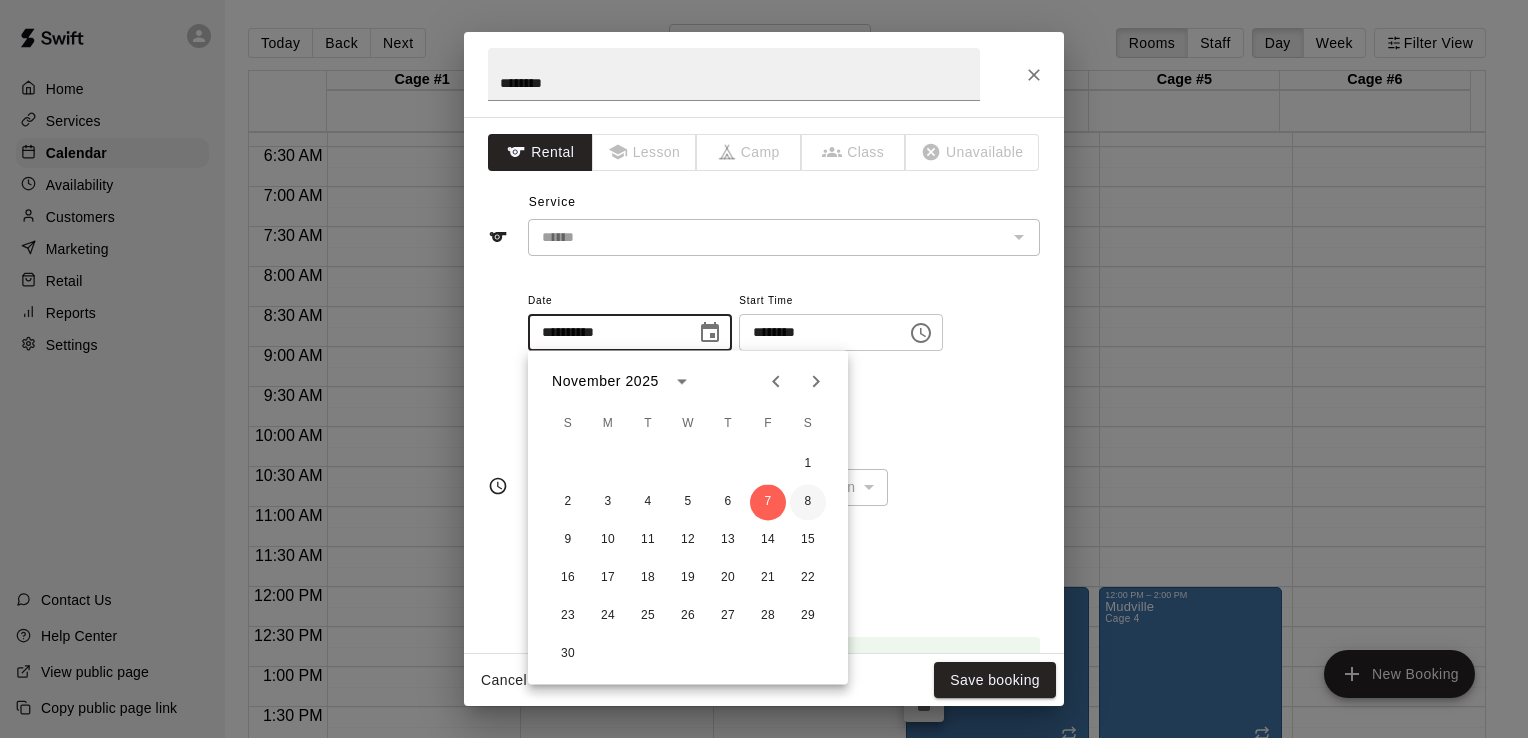 click on "8" at bounding box center (808, 502) 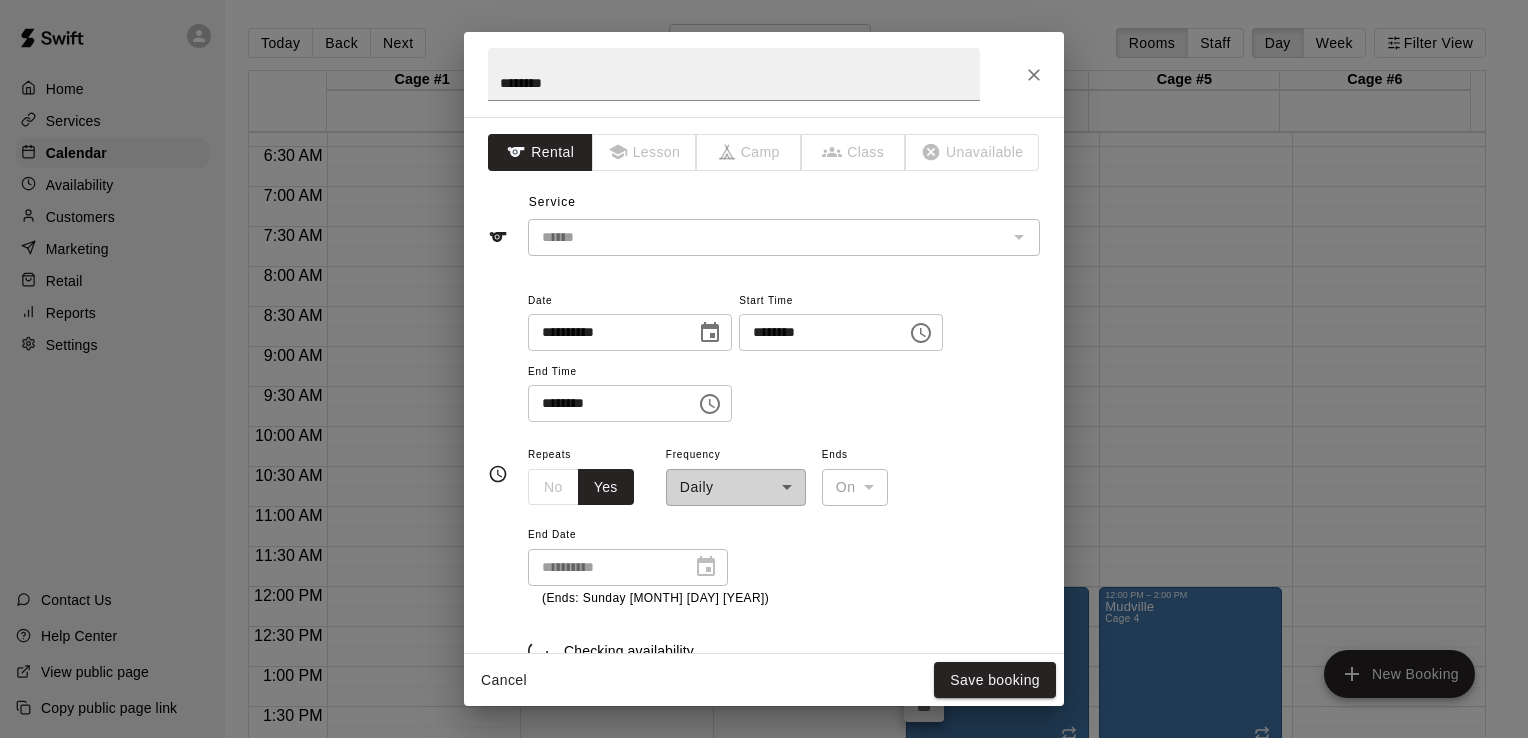 type on "**********" 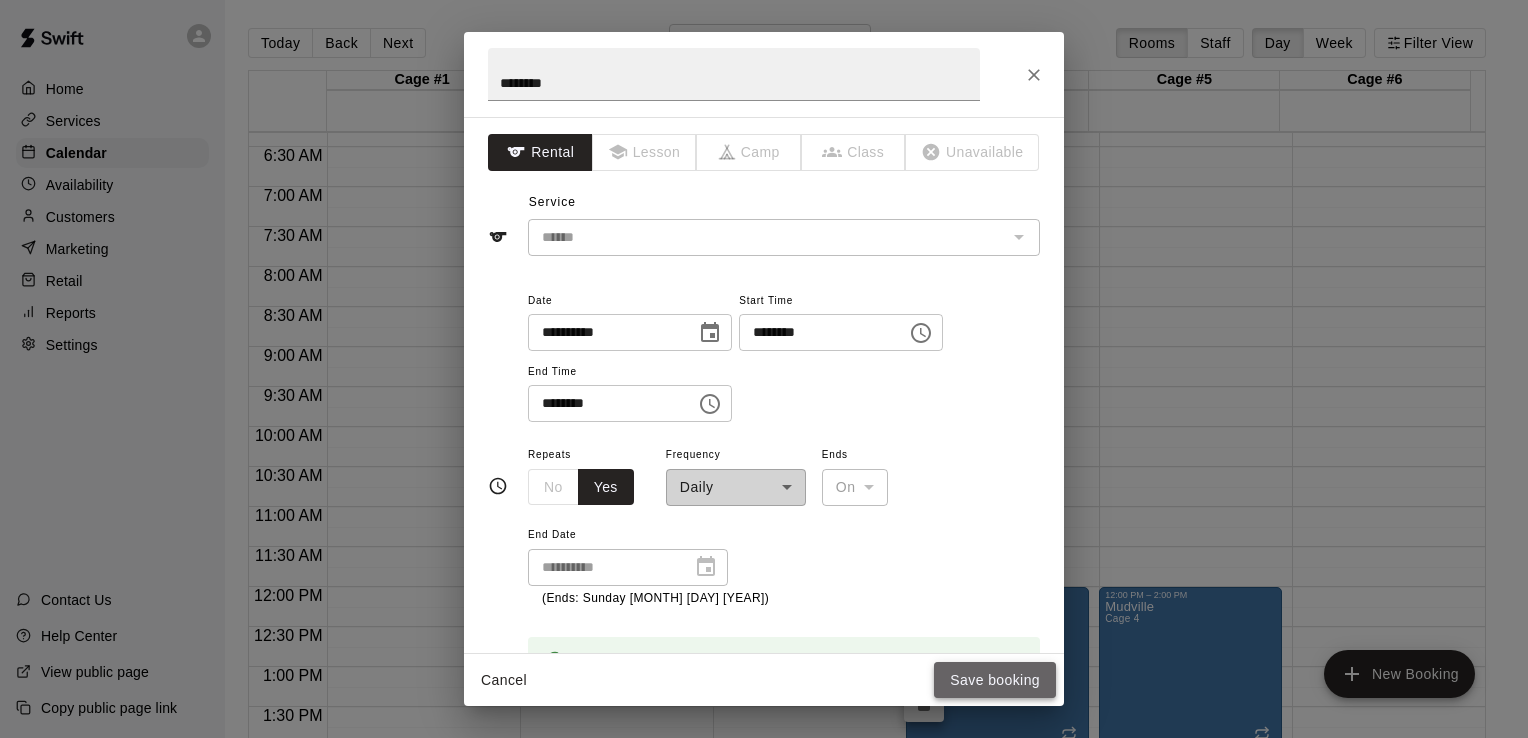click on "Save booking" at bounding box center (995, 680) 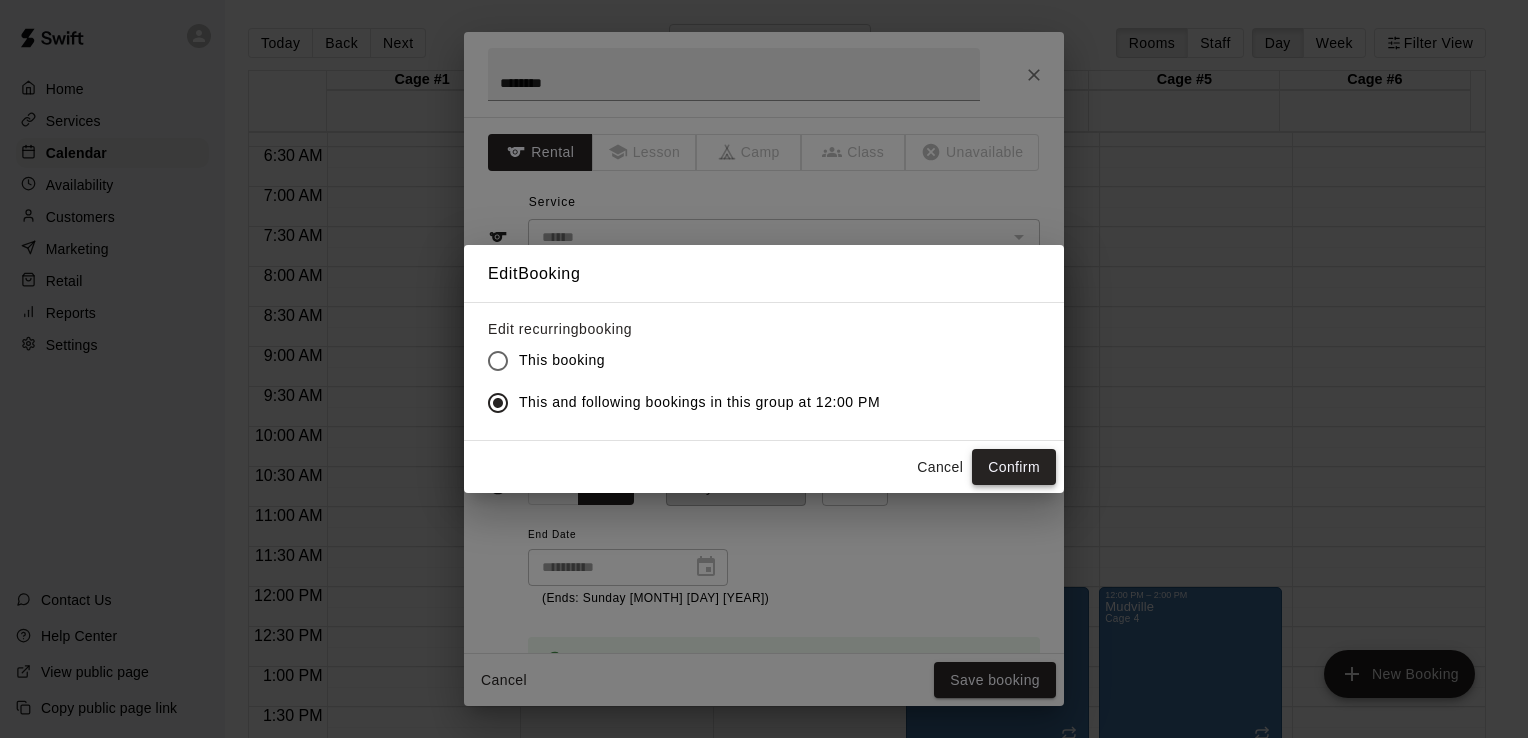 click on "Confirm" at bounding box center (1014, 467) 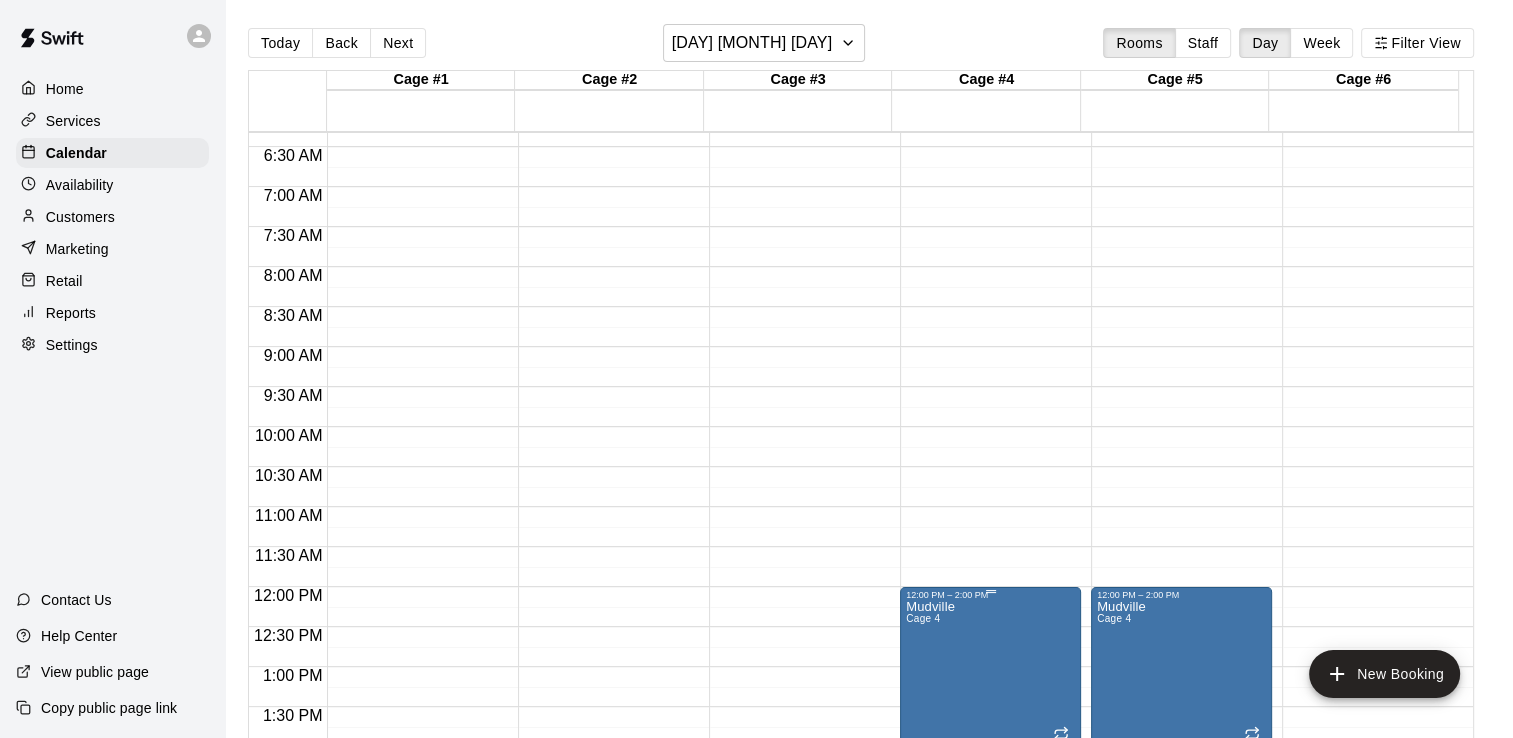 click on "Mudville Cage 4" at bounding box center [990, 969] 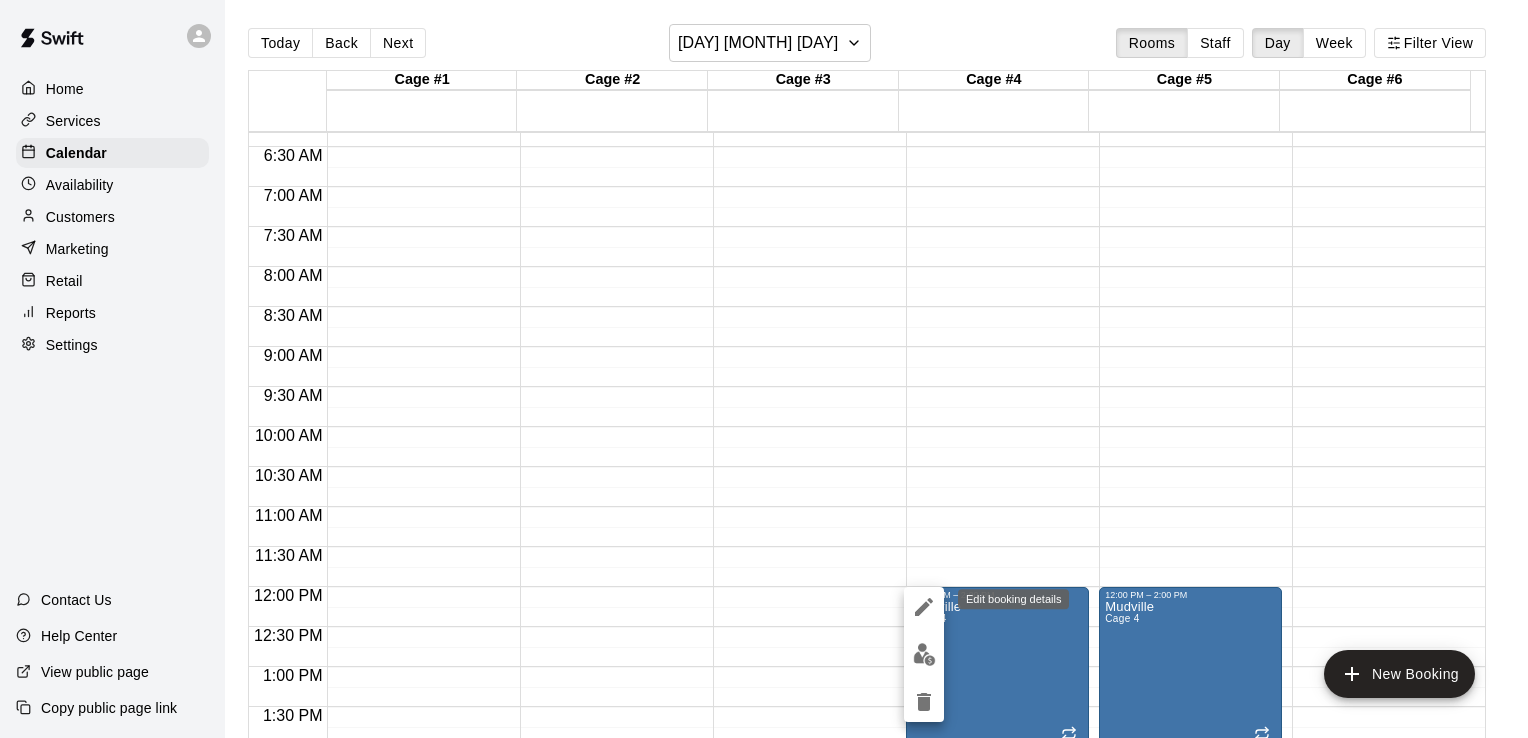 click 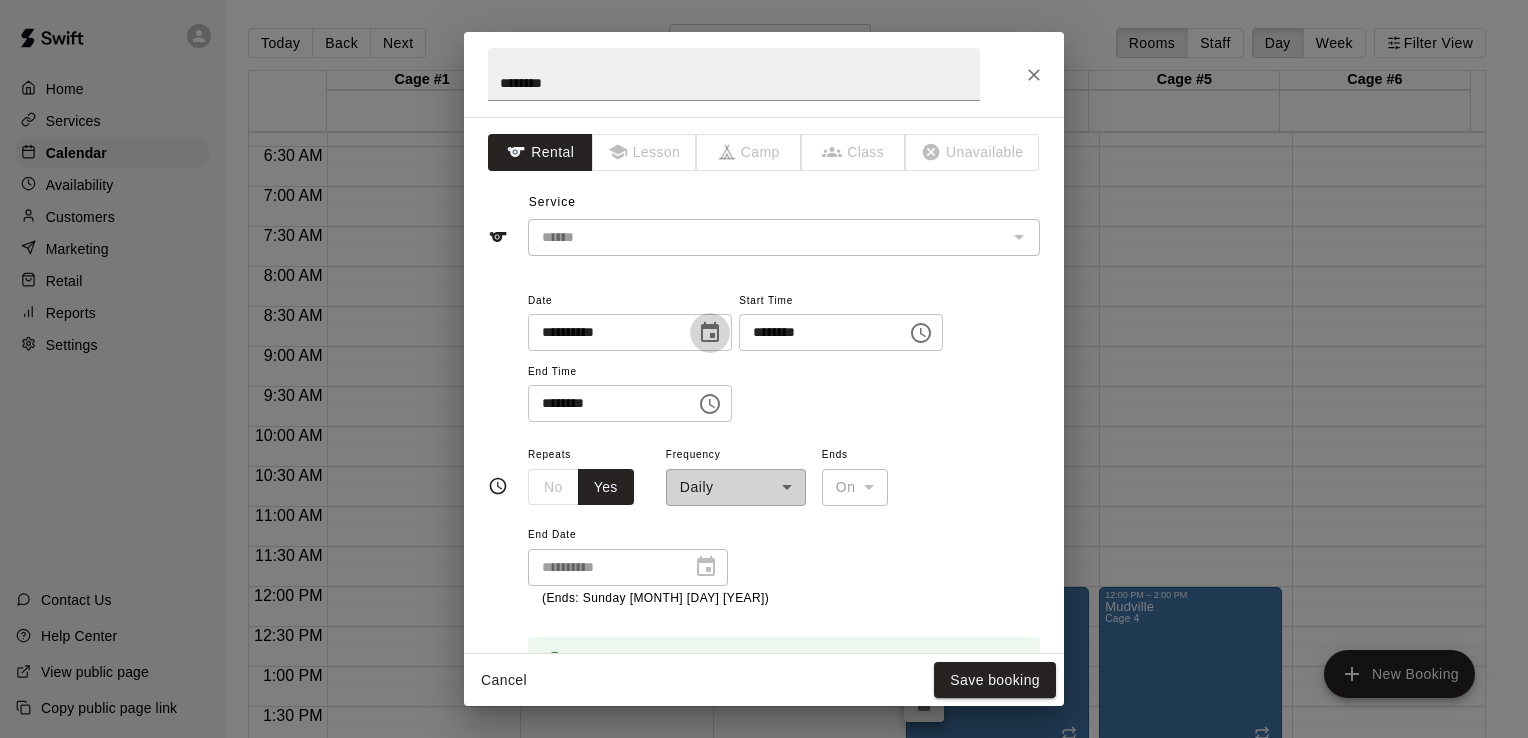 click 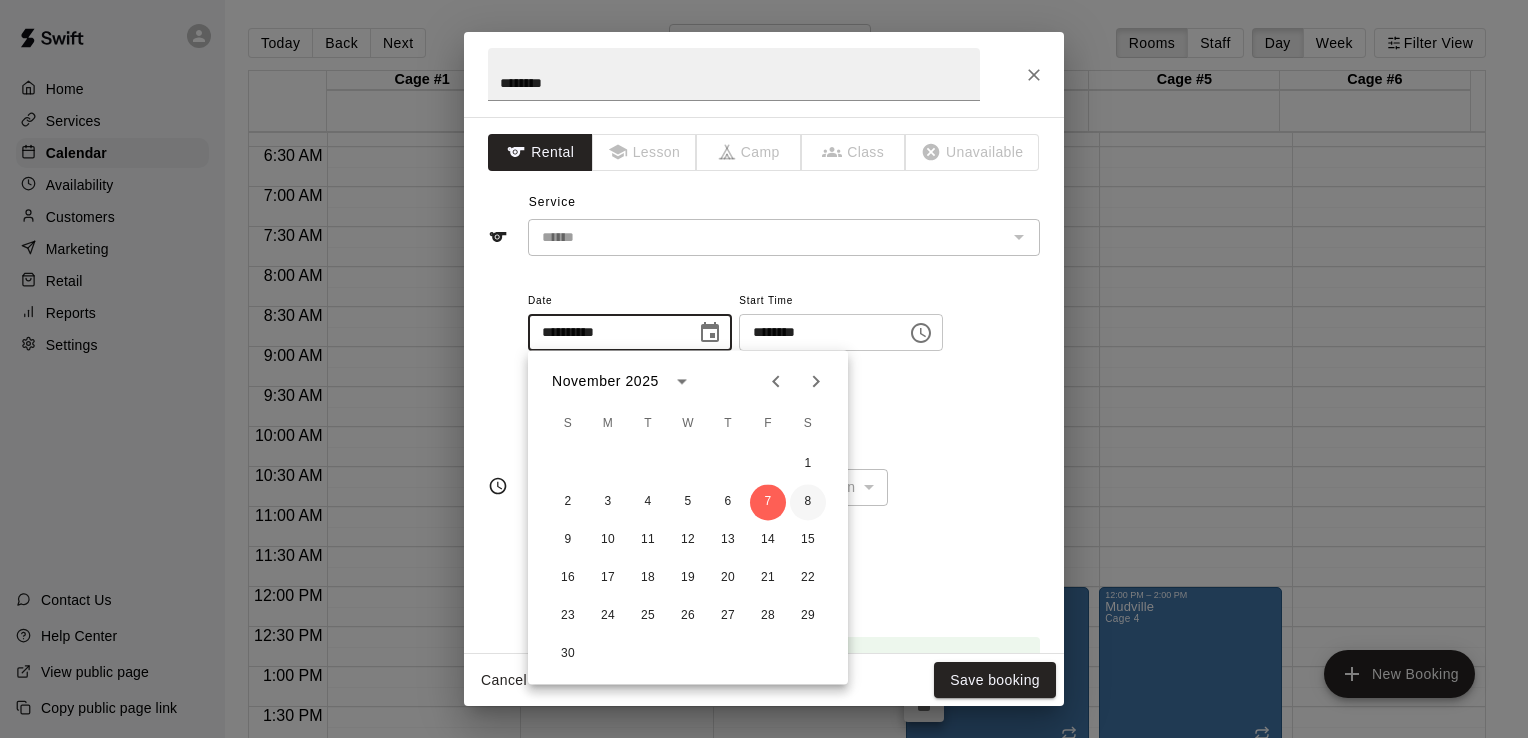 click on "8" at bounding box center [808, 502] 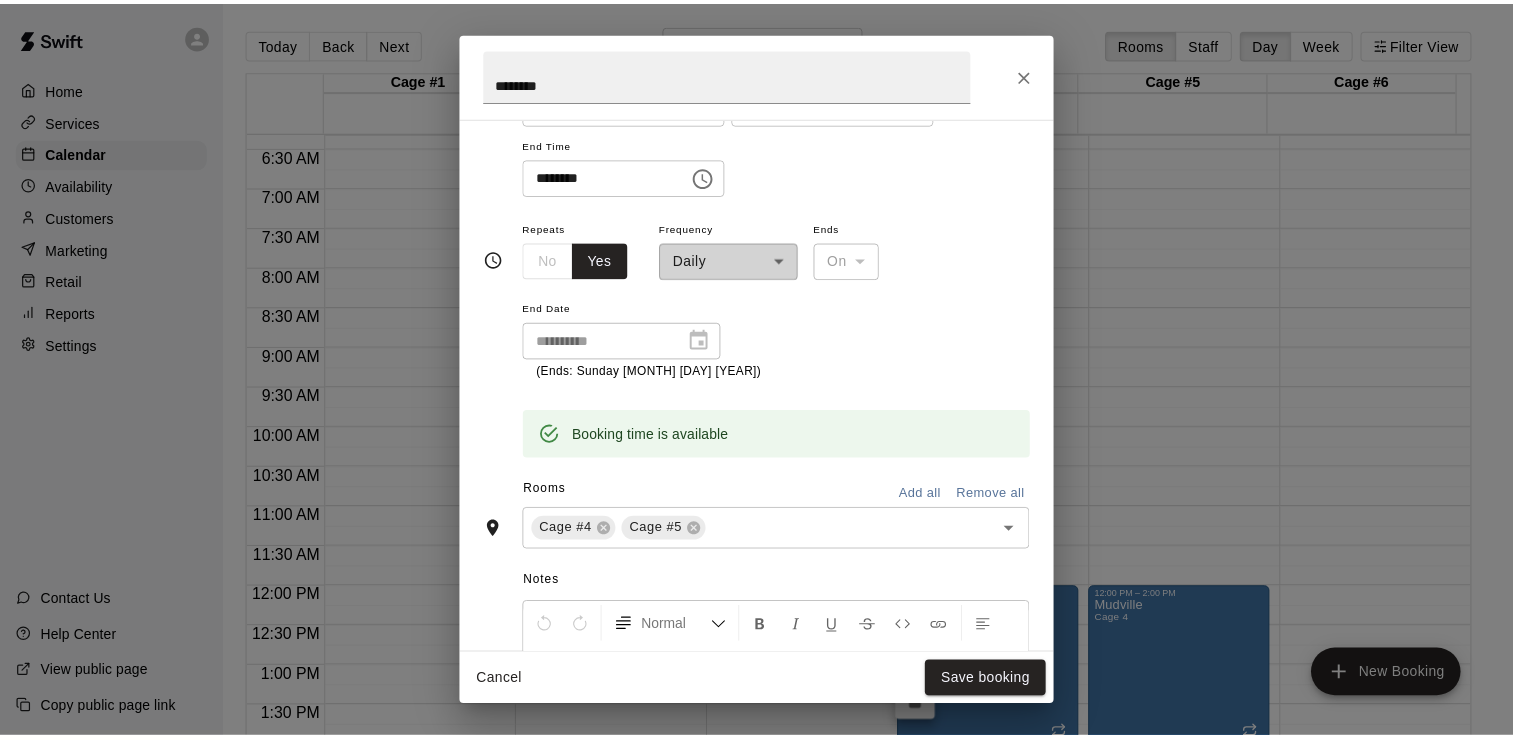 scroll, scrollTop: 306, scrollLeft: 0, axis: vertical 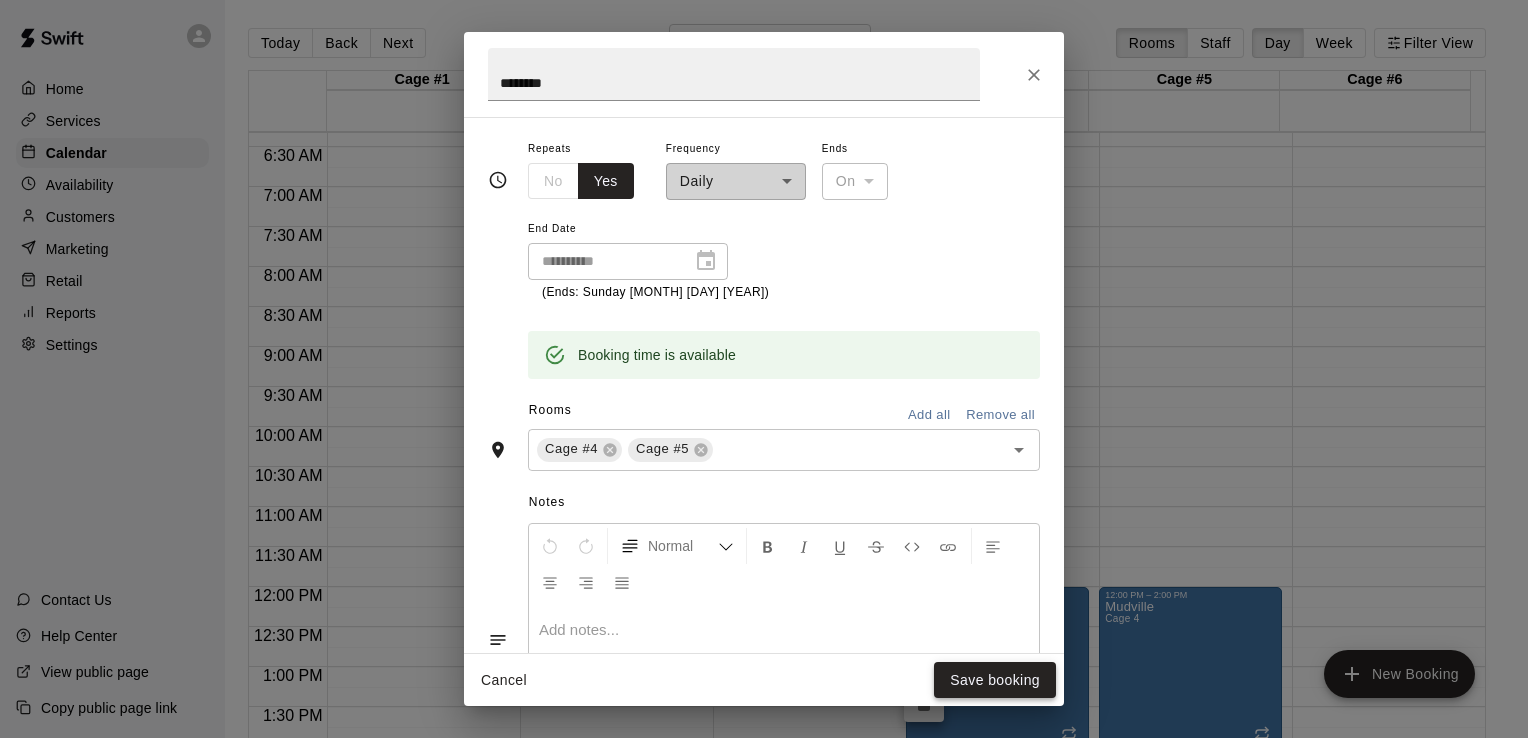 click on "Save booking" at bounding box center [995, 680] 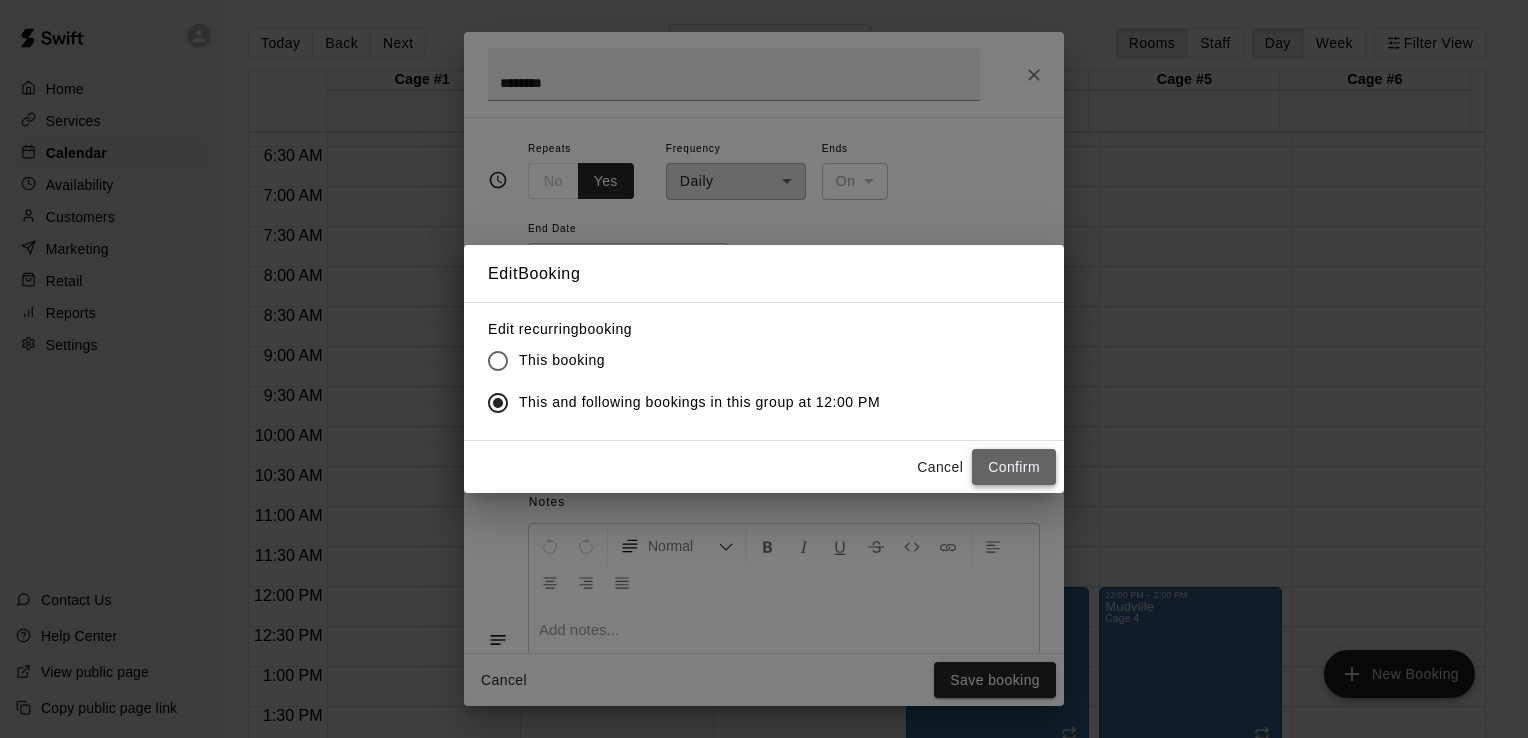 click on "Confirm" at bounding box center [1014, 467] 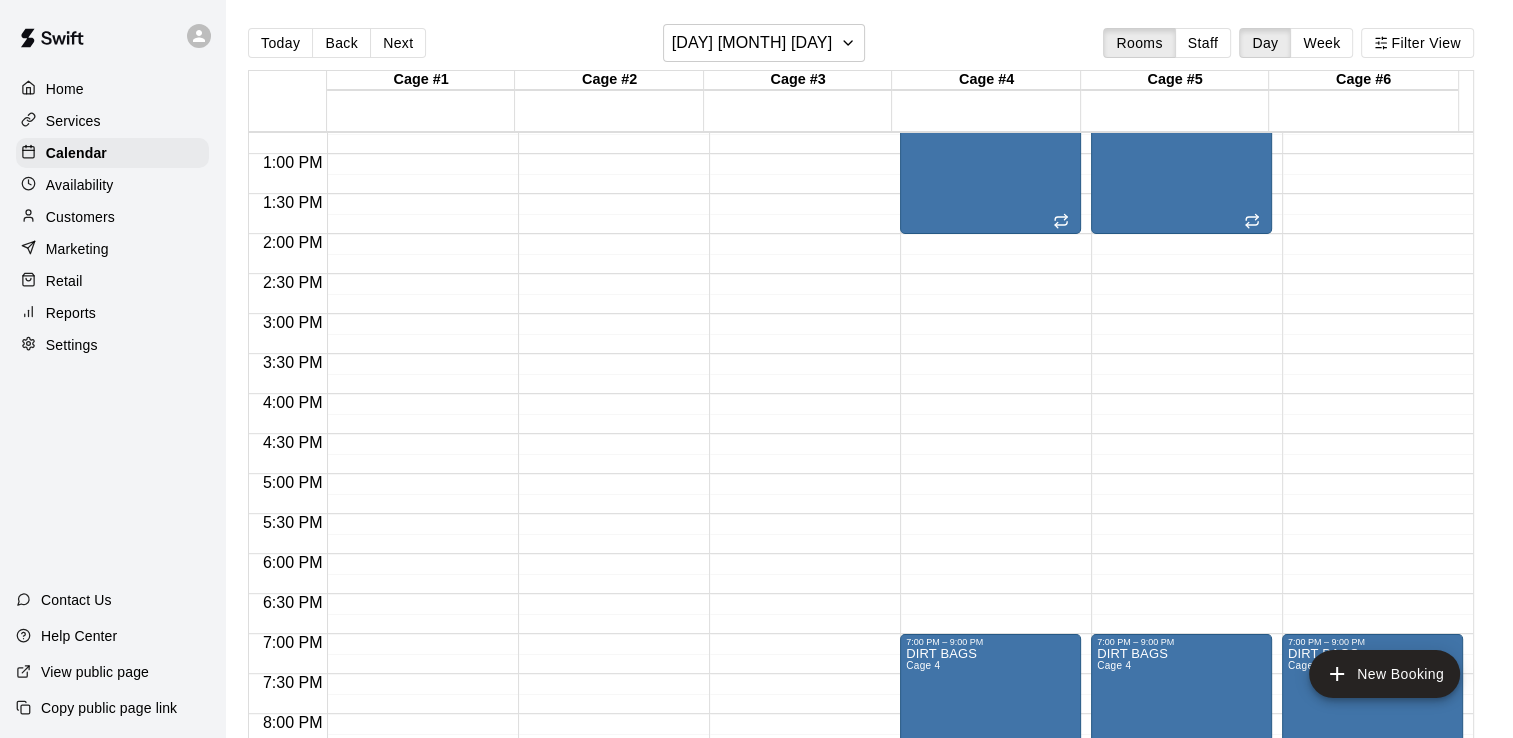 scroll, scrollTop: 1027, scrollLeft: 0, axis: vertical 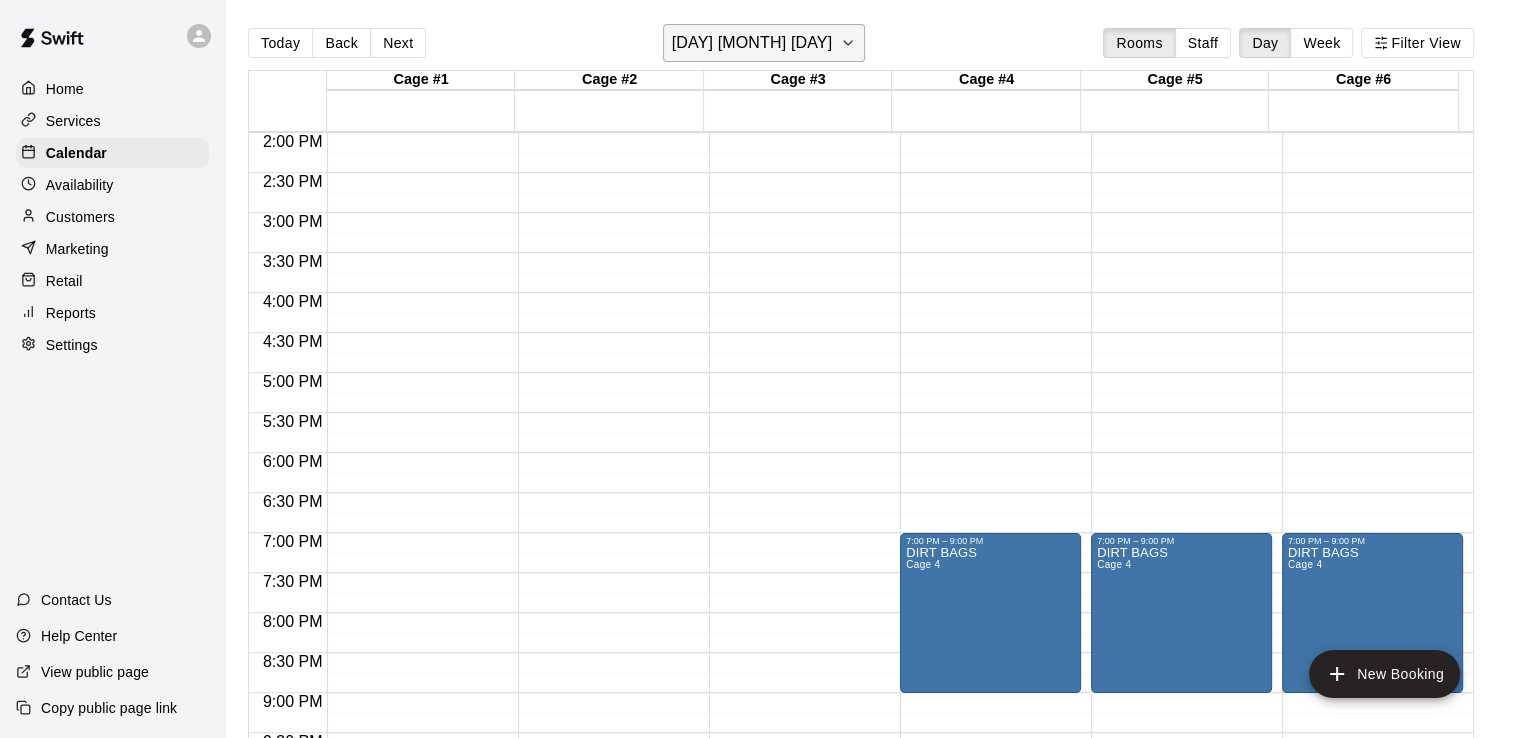 click 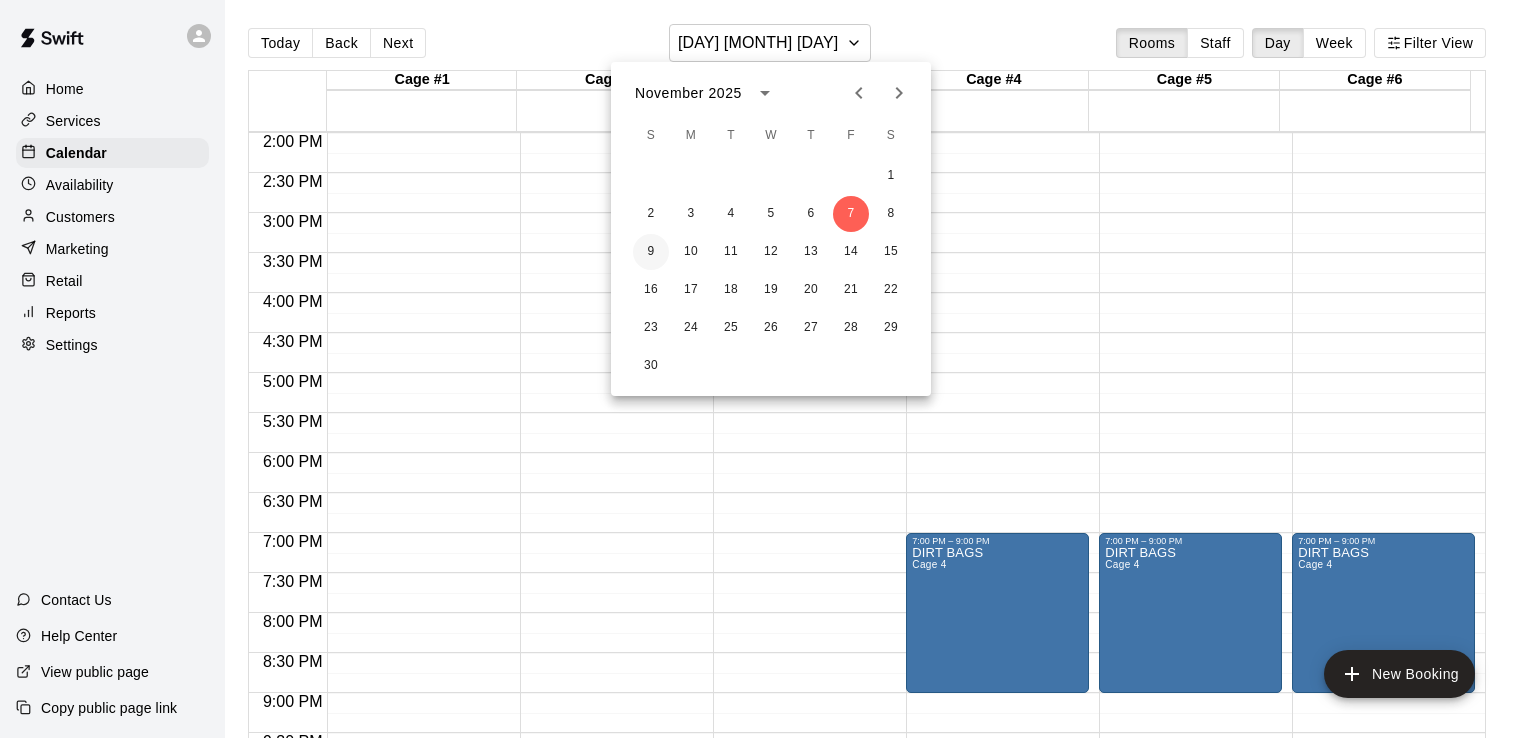 click on "9" at bounding box center [651, 252] 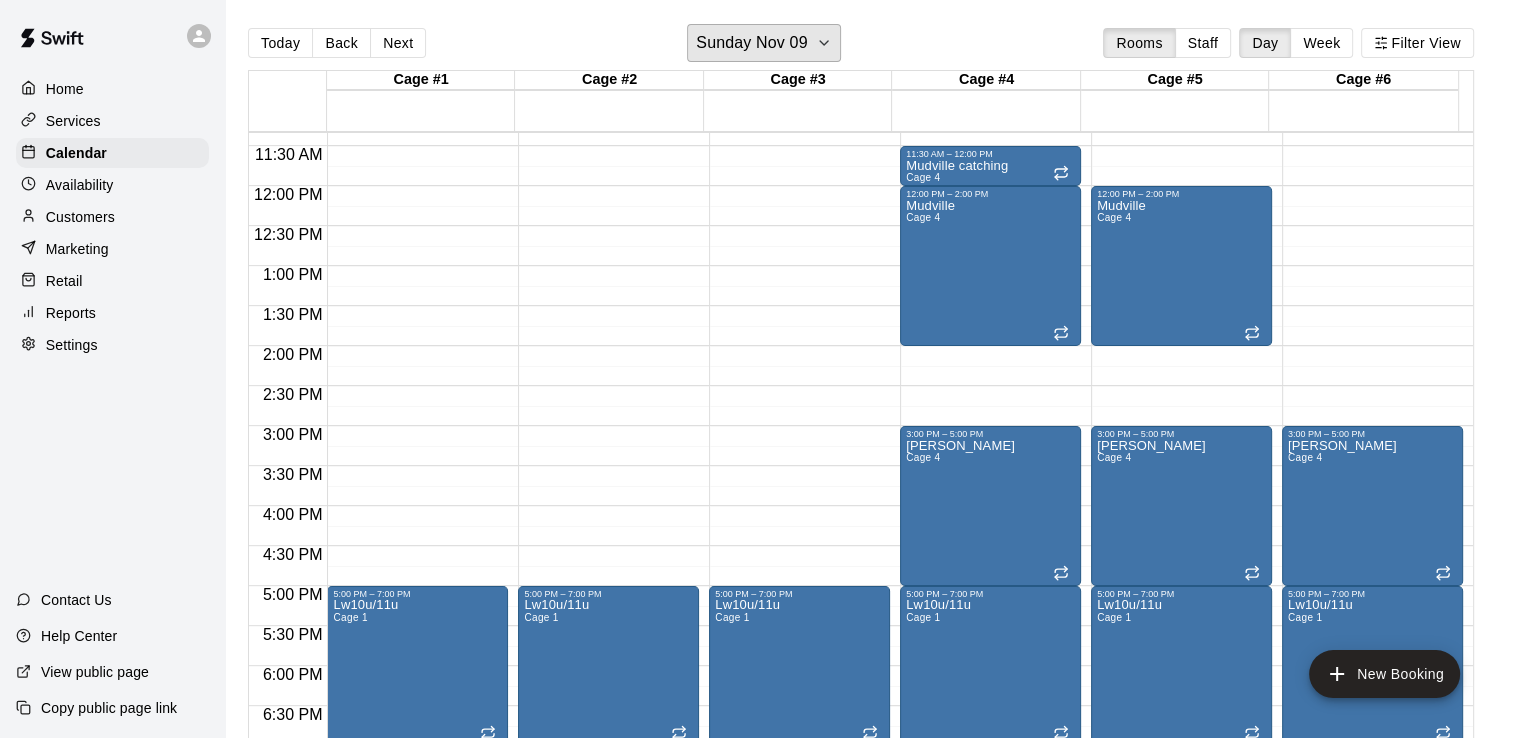 scroll, scrollTop: 840, scrollLeft: 0, axis: vertical 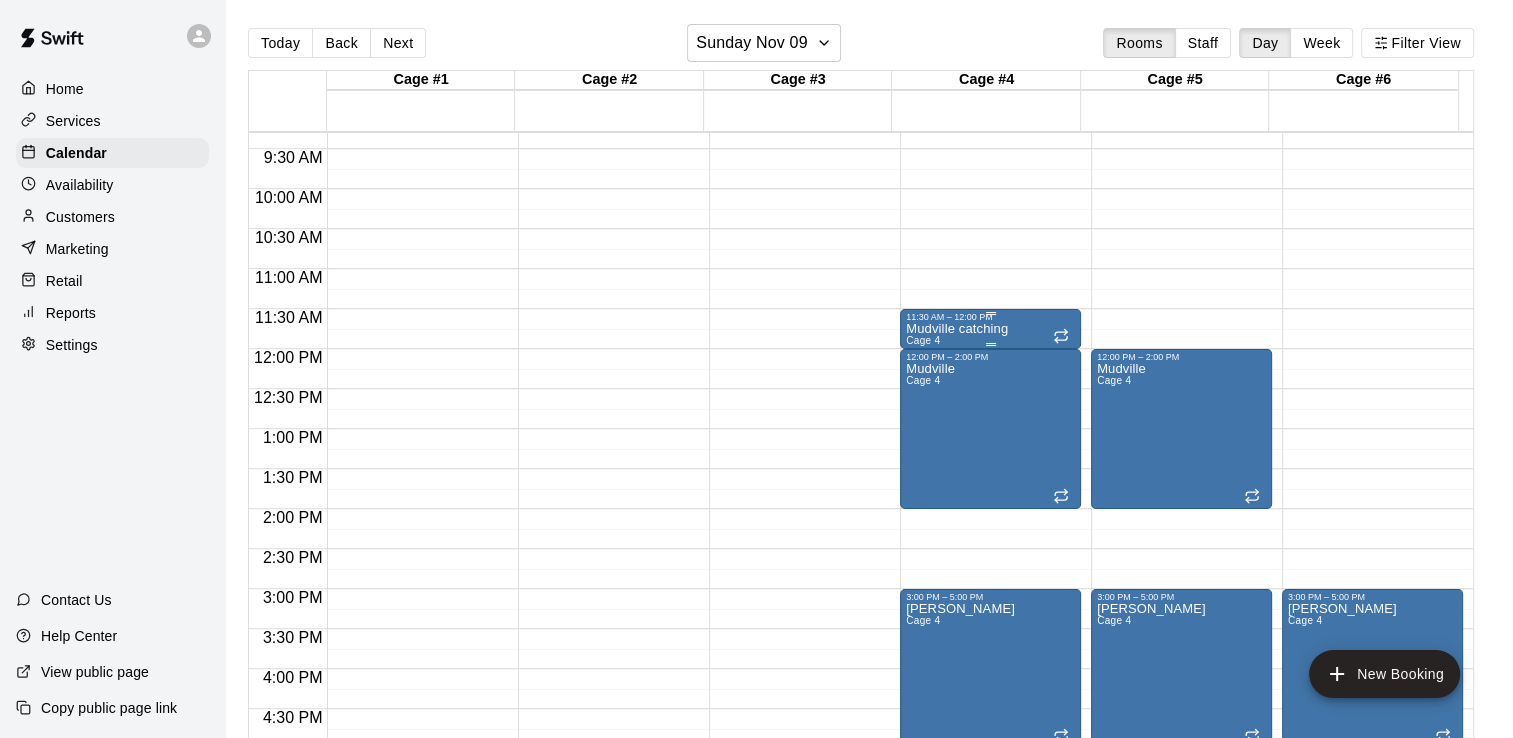 click on "11:30 AM – 12:00 PM" at bounding box center (990, 317) 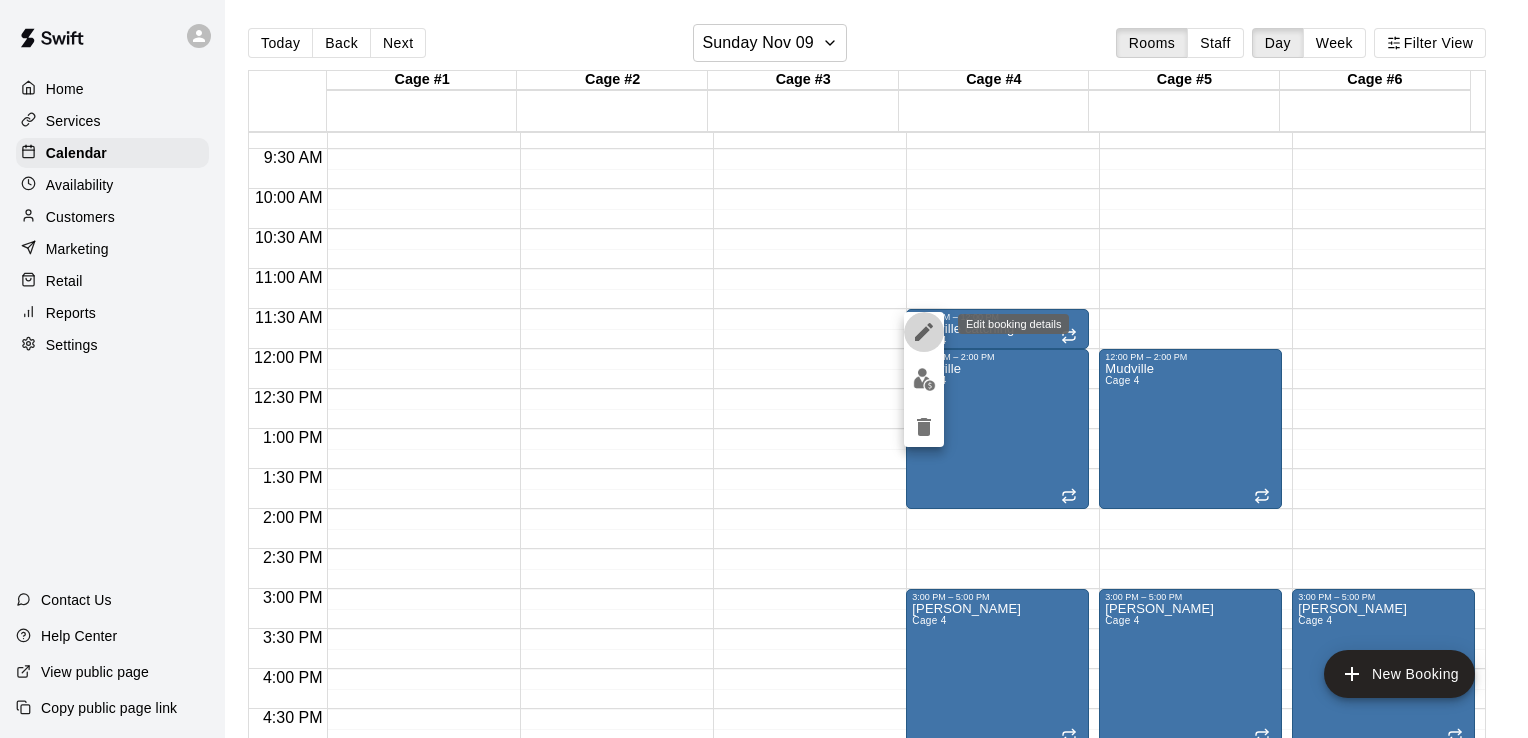 click 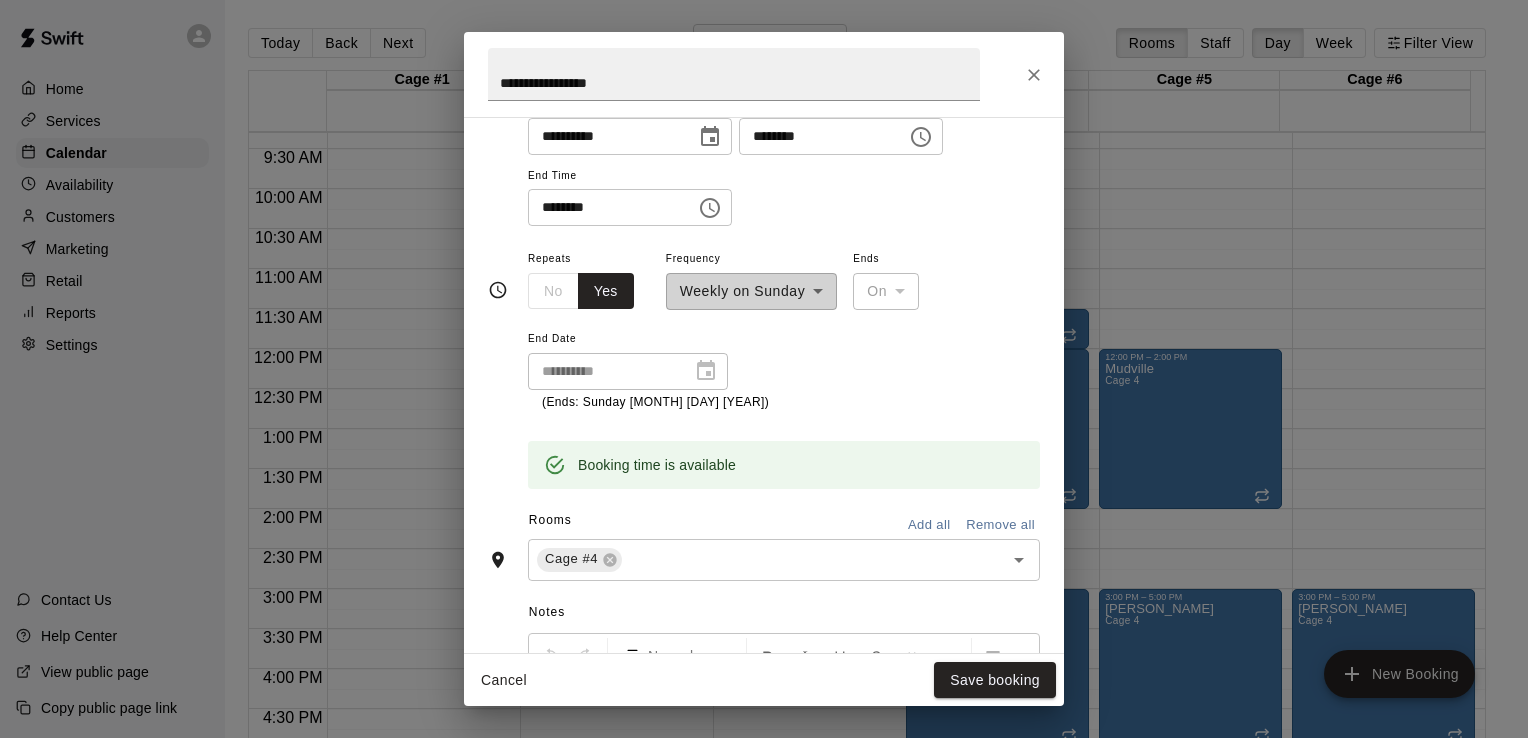 scroll, scrollTop: 197, scrollLeft: 0, axis: vertical 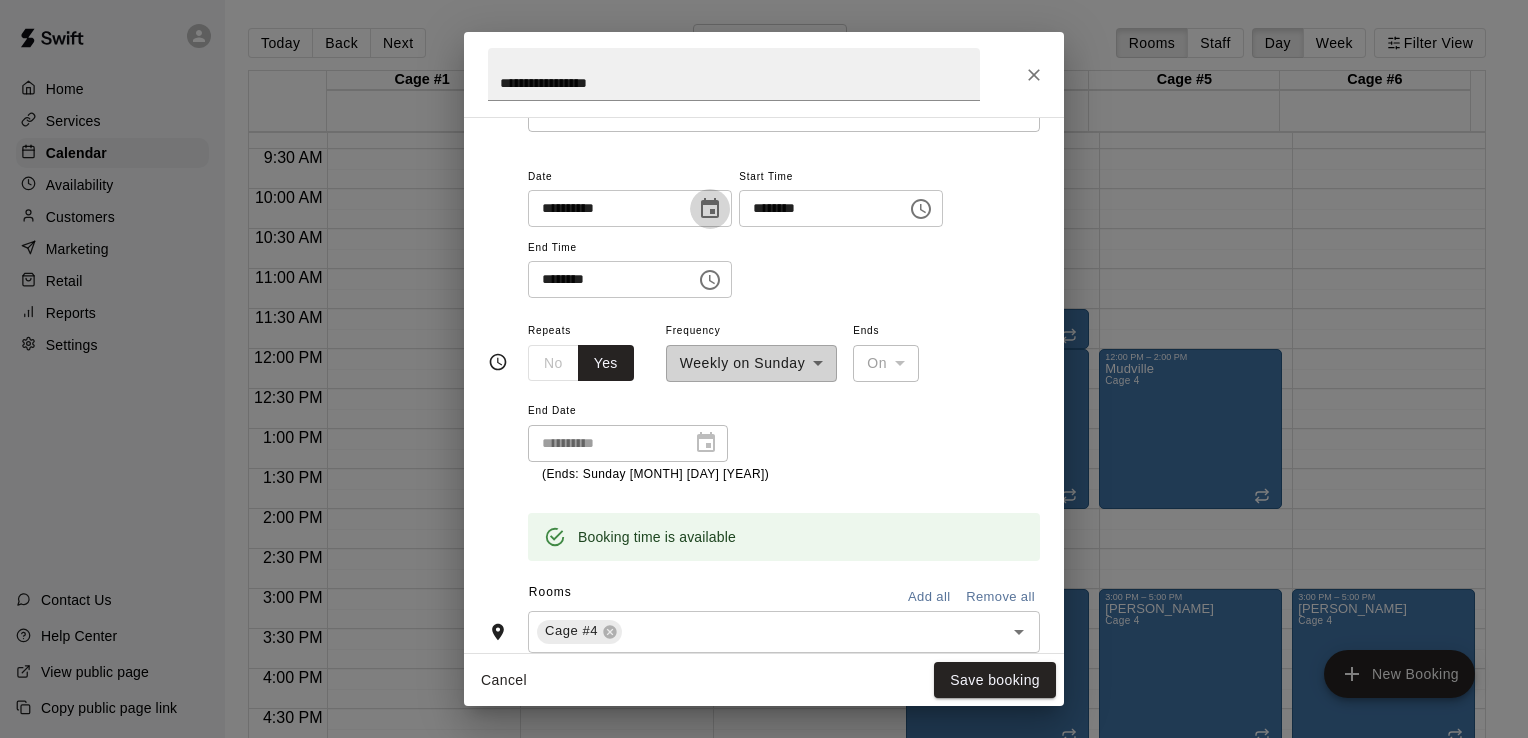 click 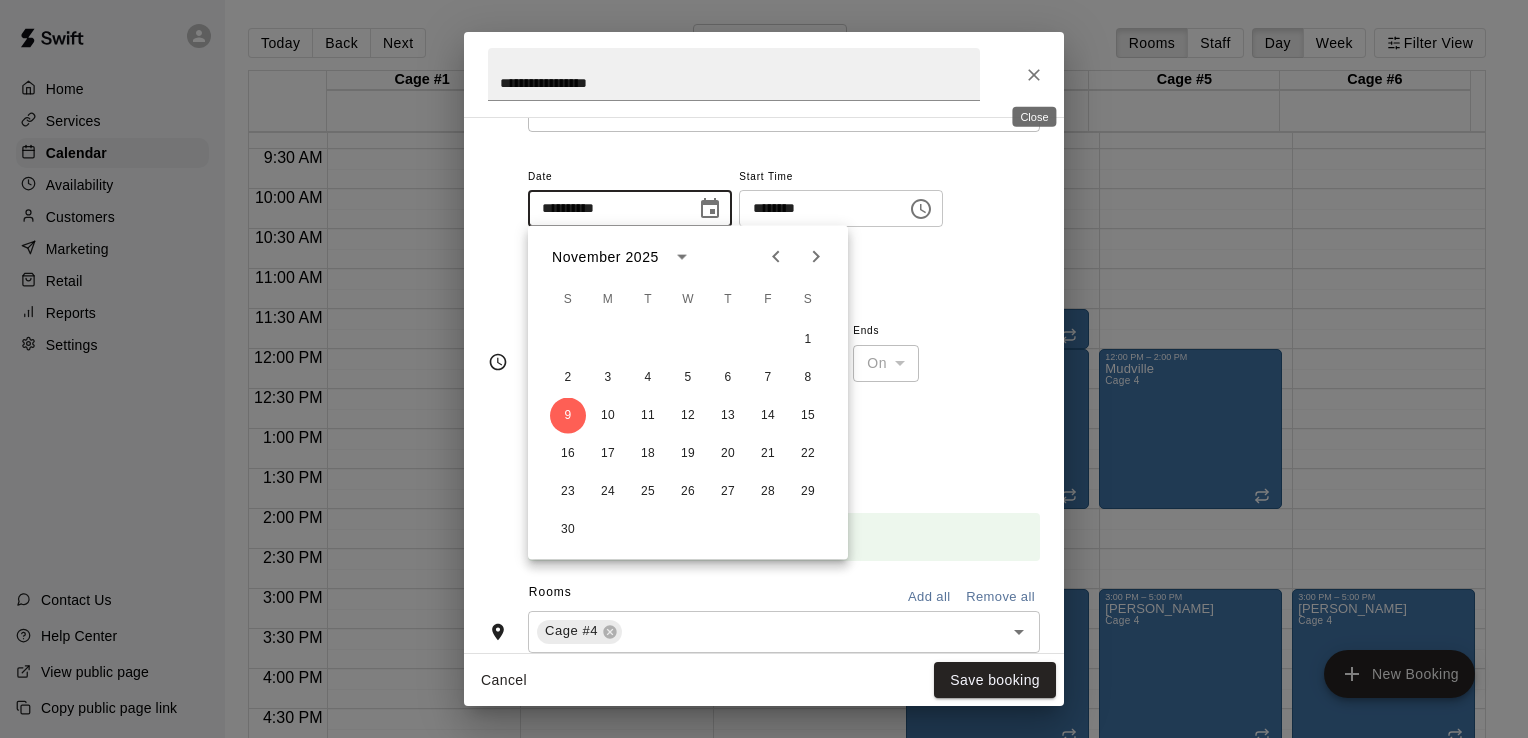 click 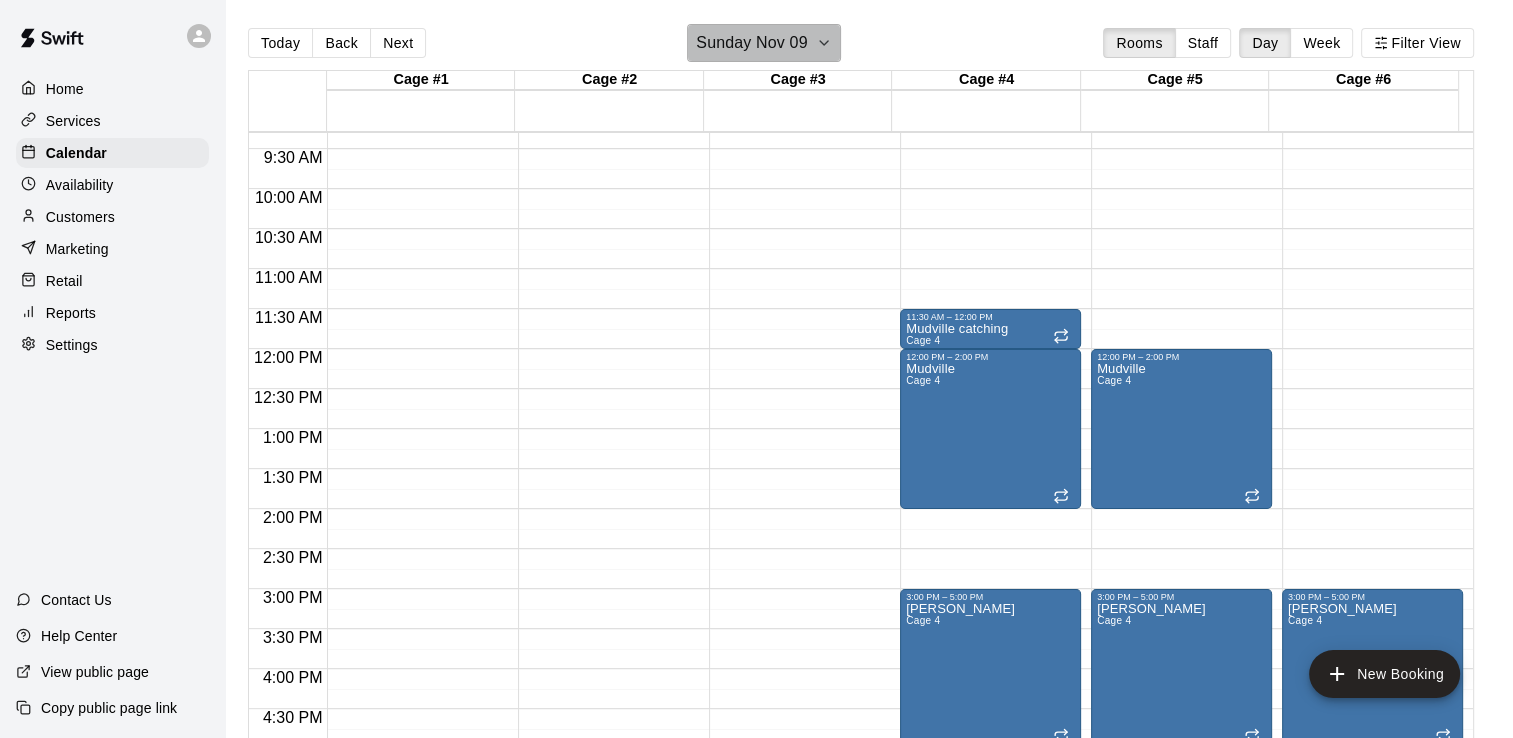 click 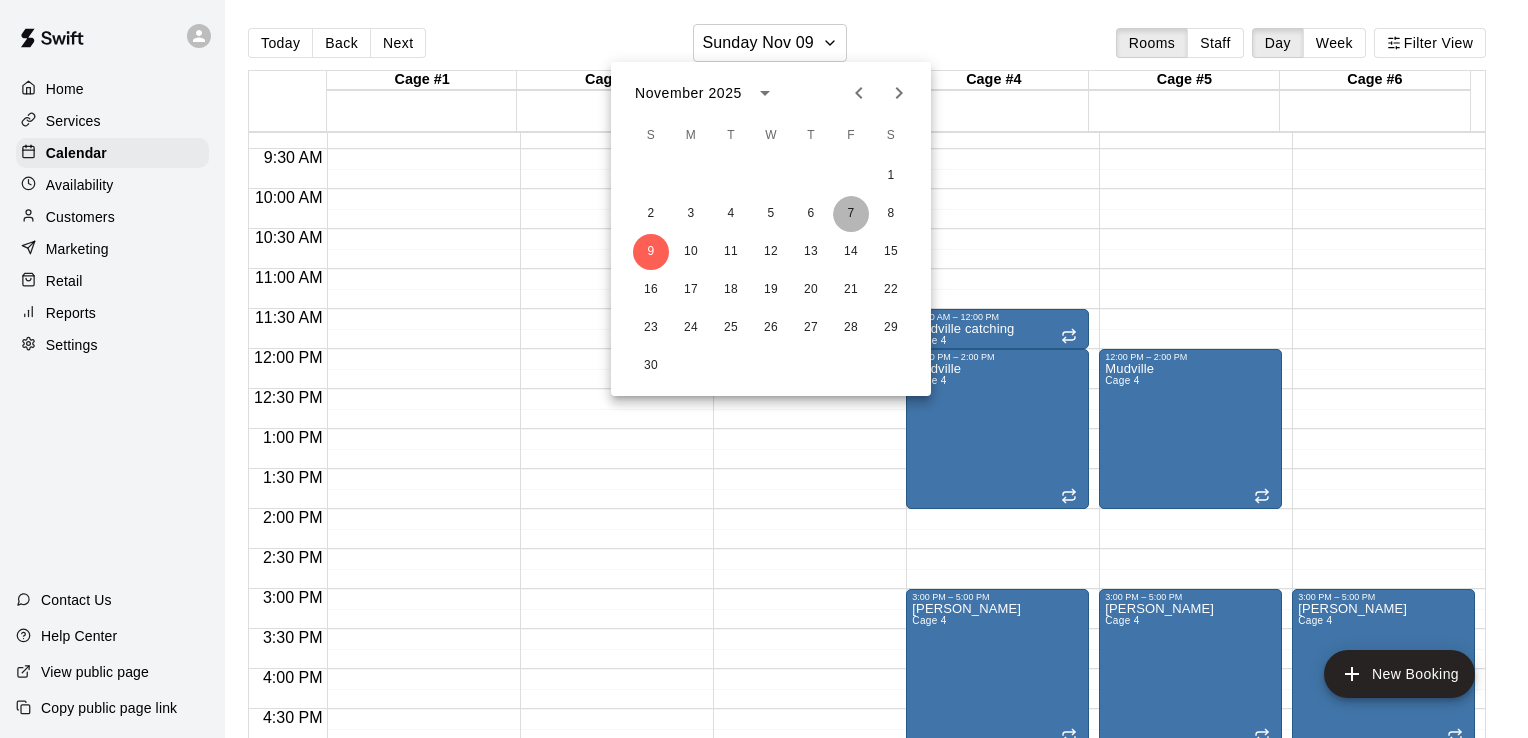 click on "7" at bounding box center [851, 214] 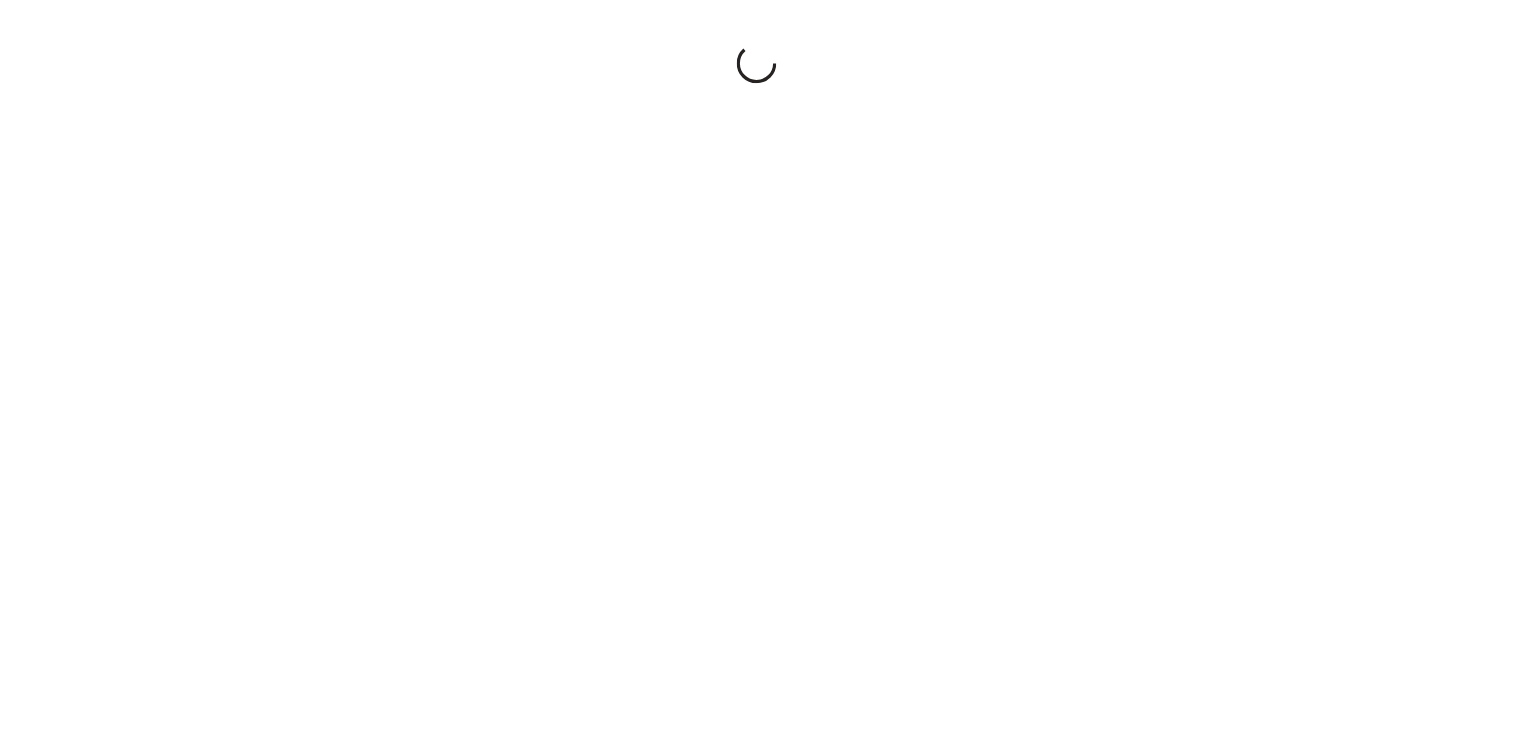 scroll, scrollTop: 0, scrollLeft: 0, axis: both 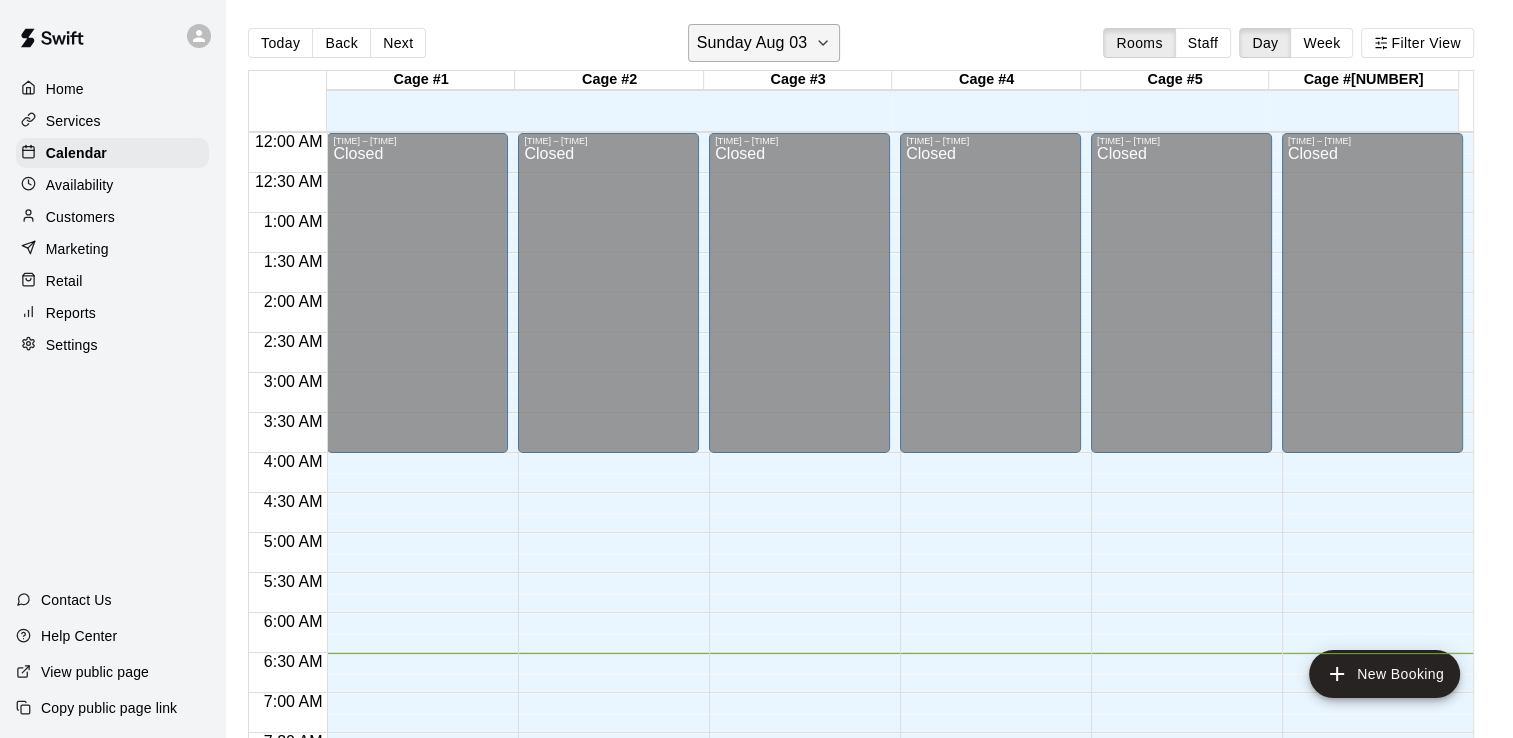 click 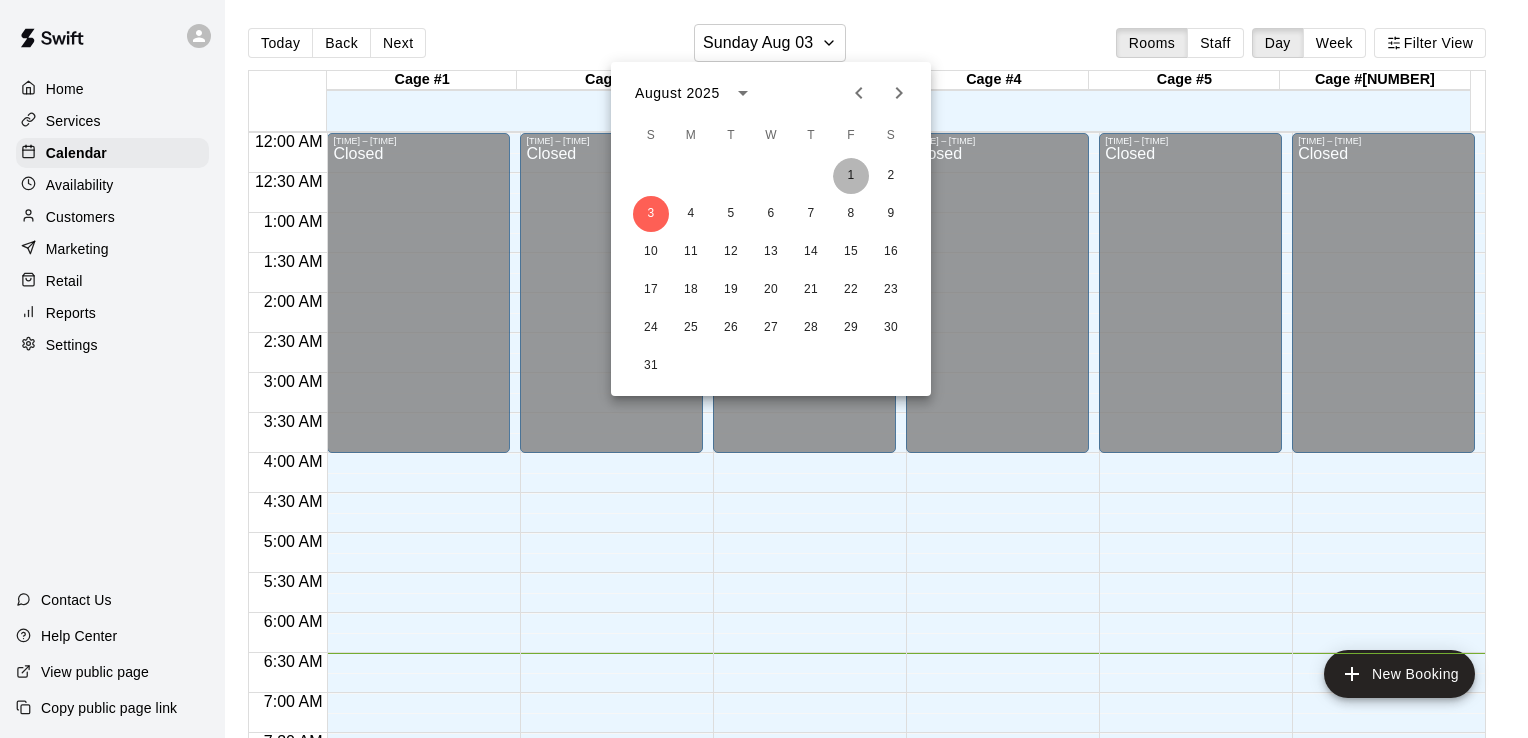 click on "1" at bounding box center (851, 176) 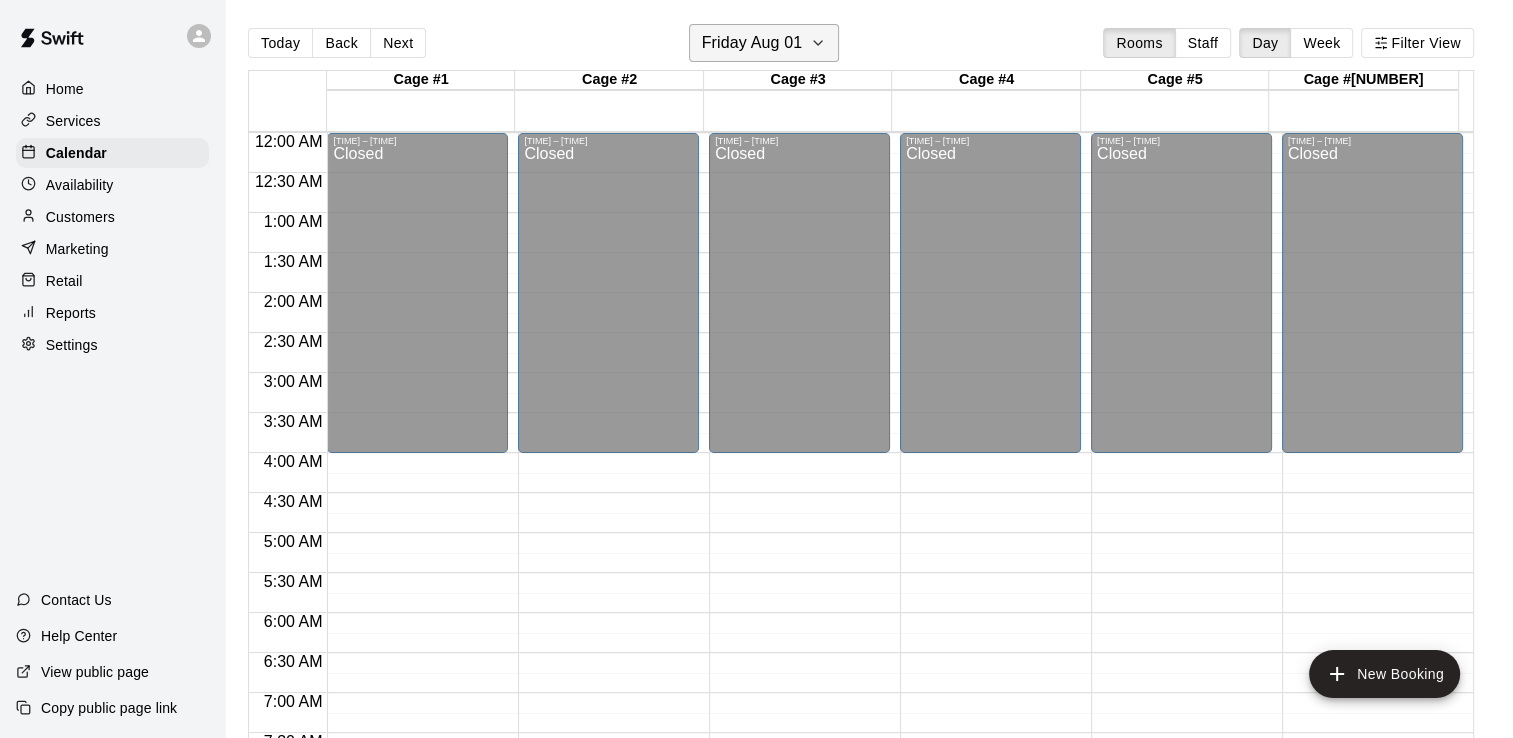 click 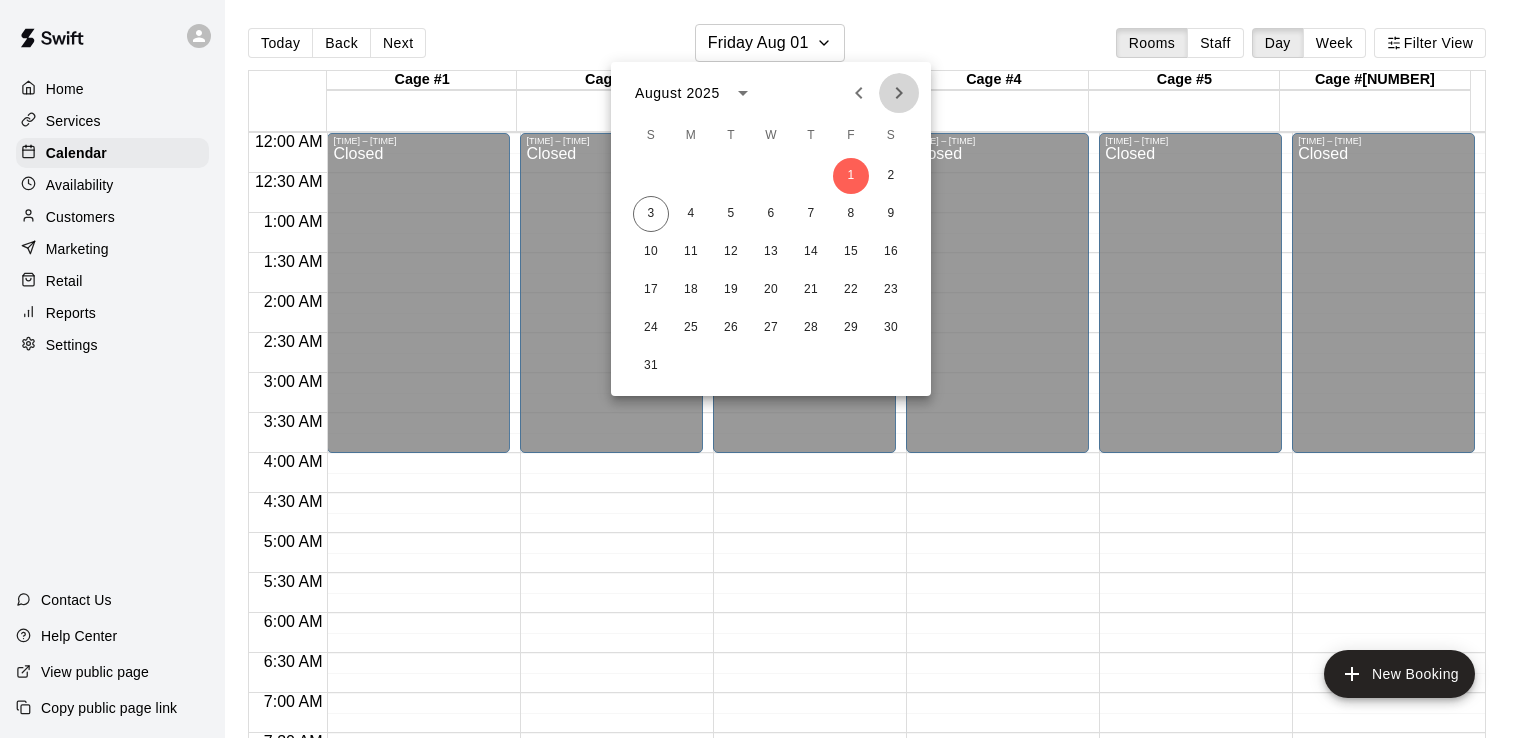click 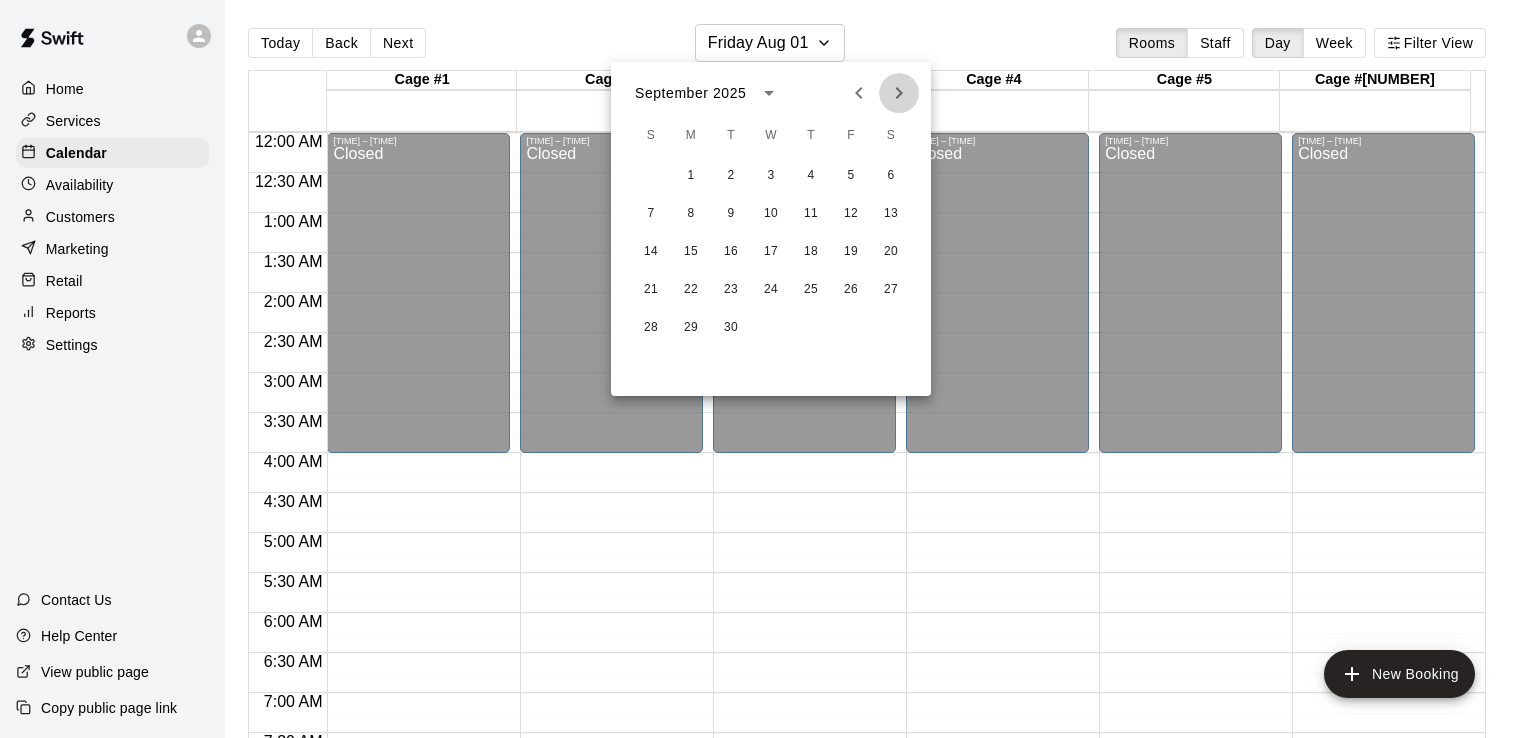 click 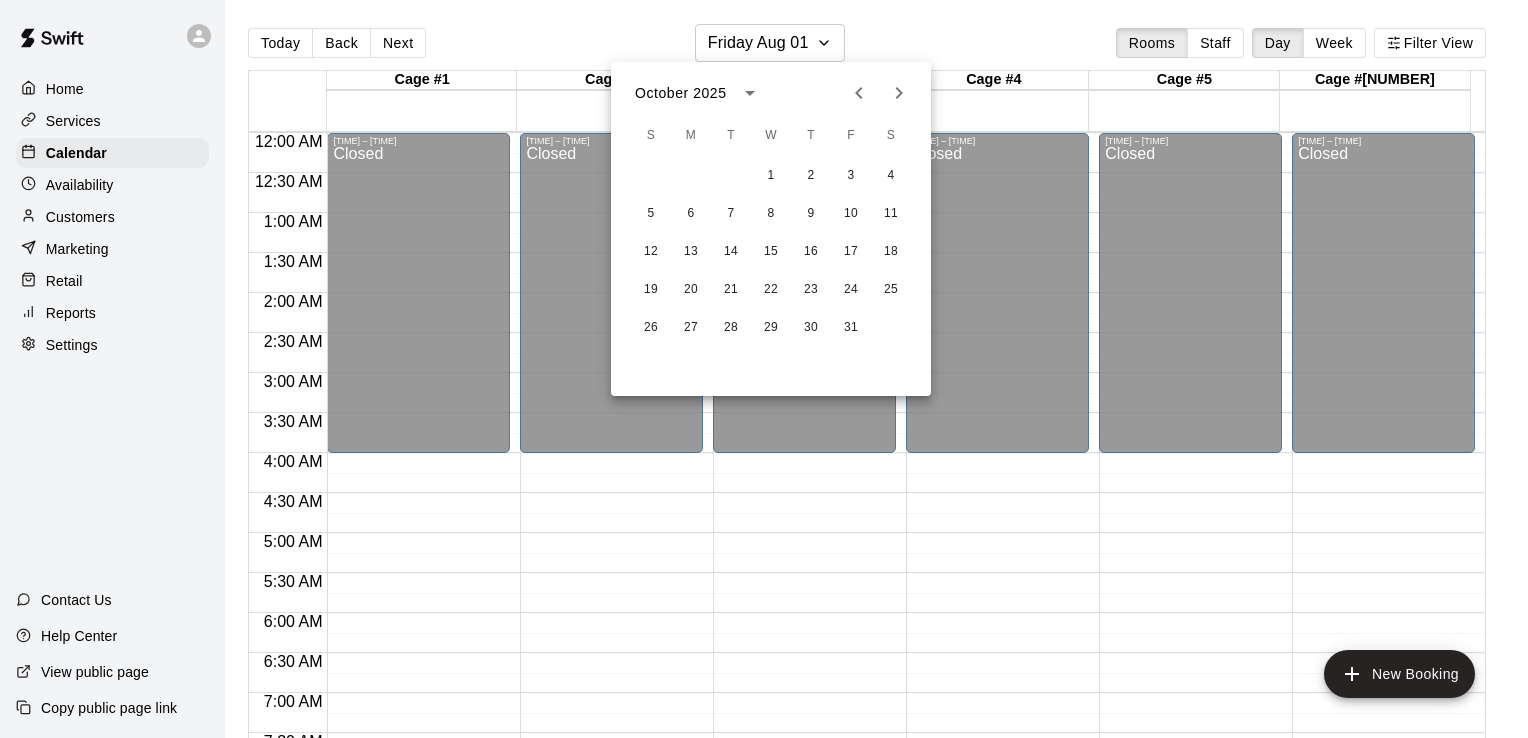 click 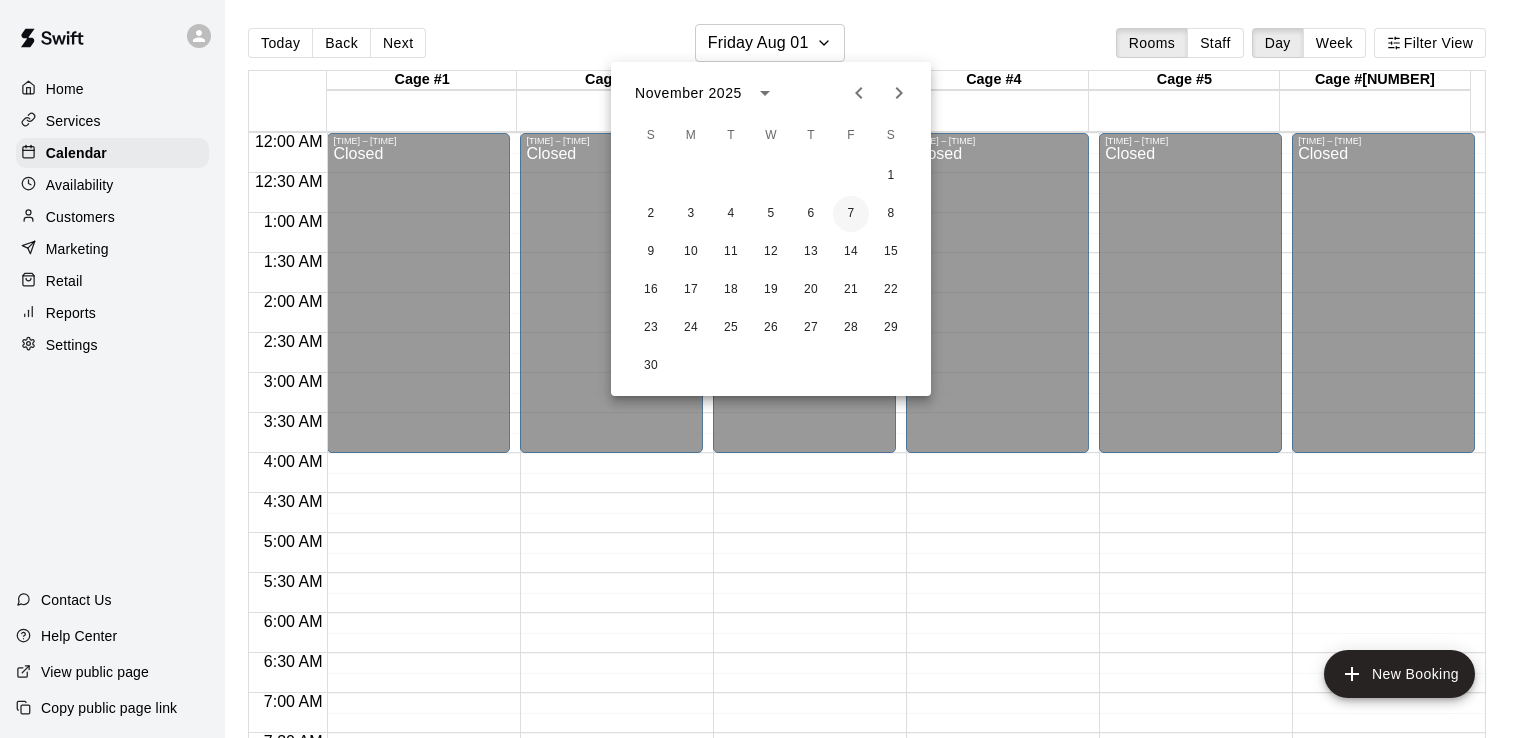 click on "7" at bounding box center (851, 214) 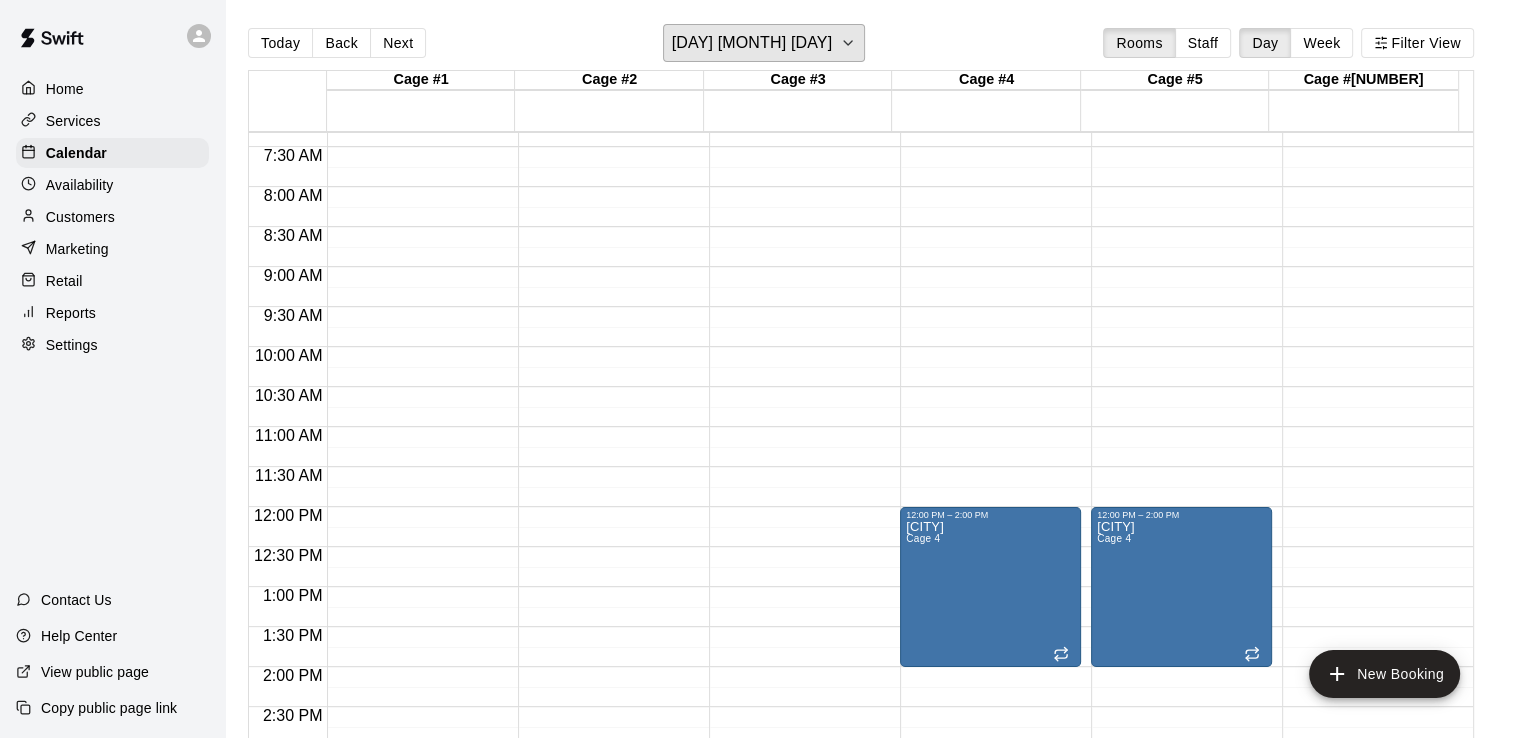 scroll, scrollTop: 823, scrollLeft: 0, axis: vertical 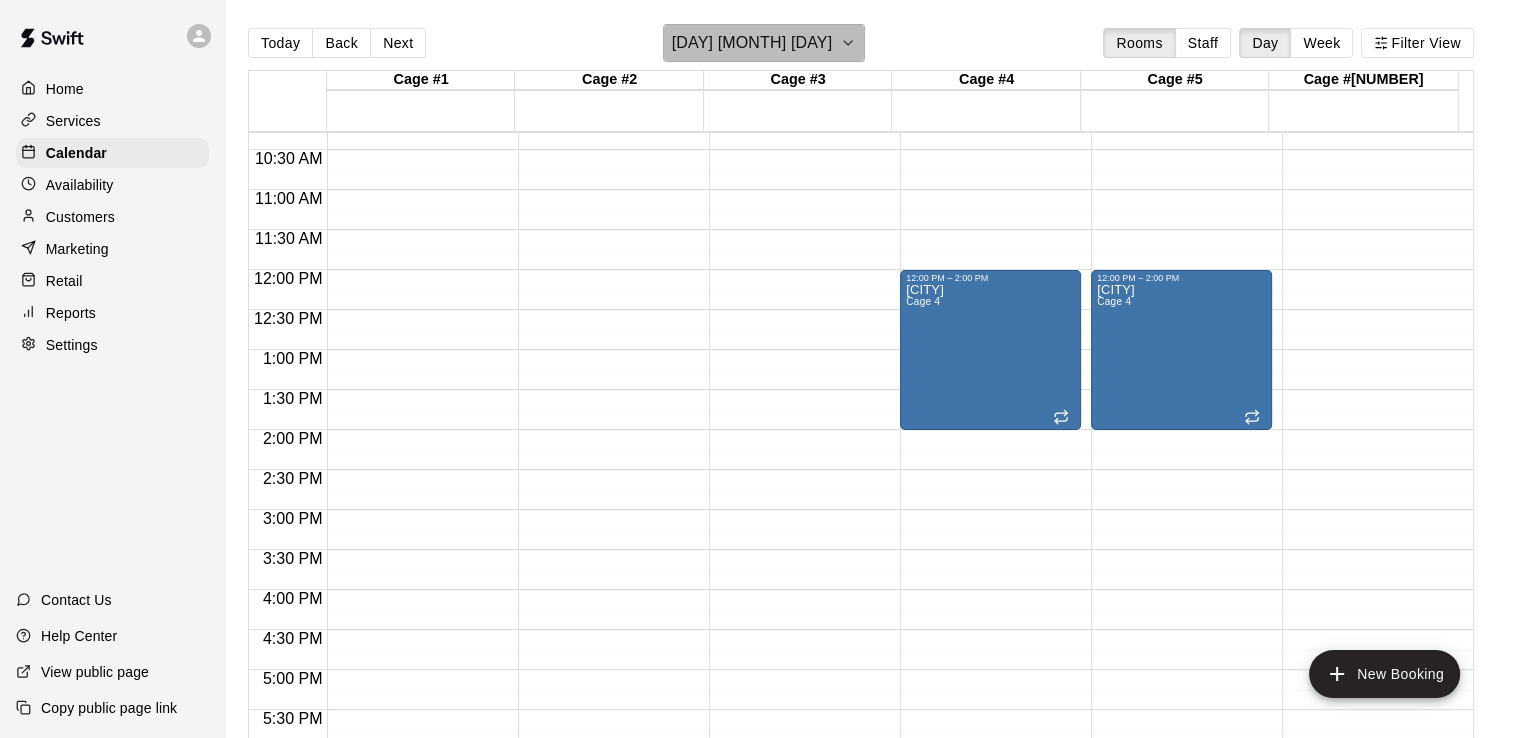 click 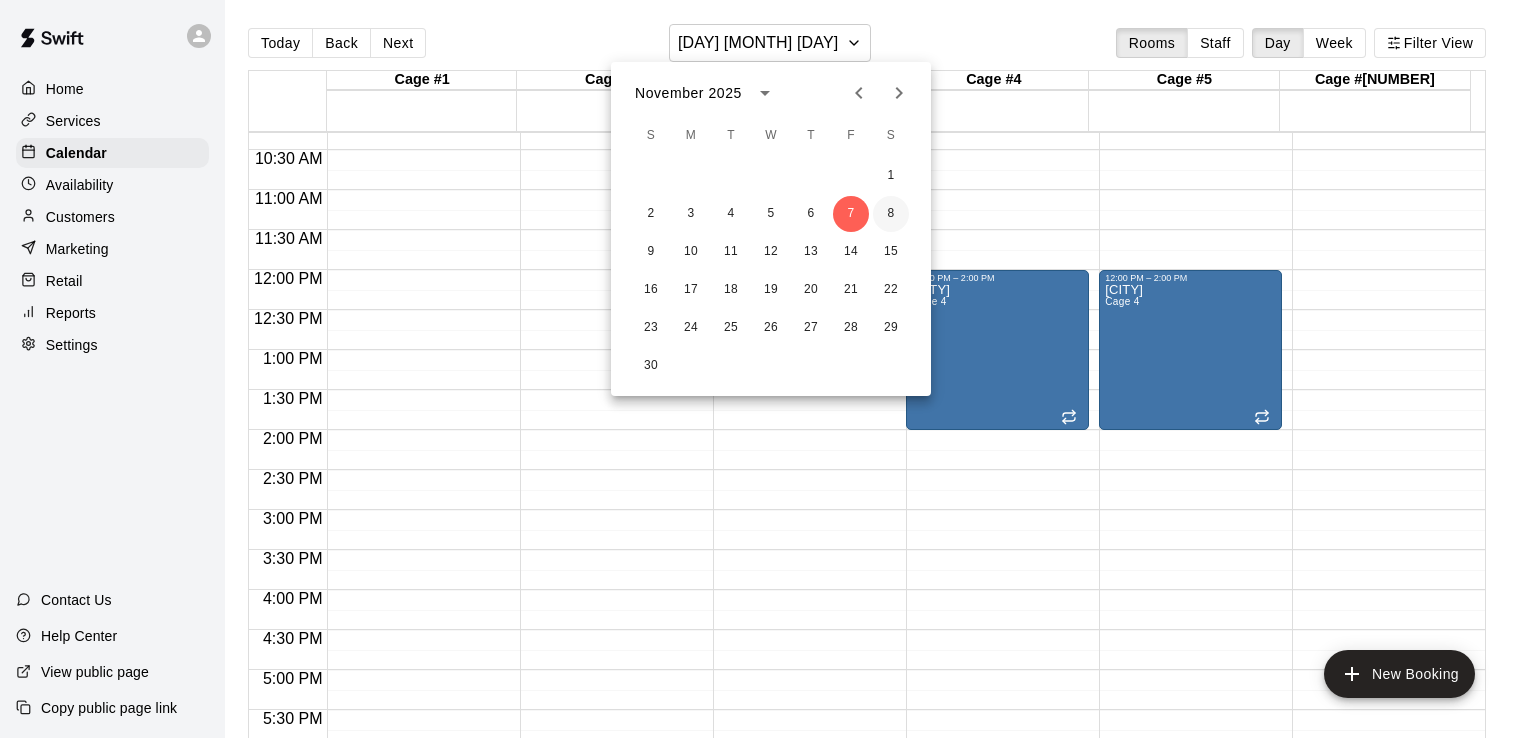 click on "8" at bounding box center [891, 214] 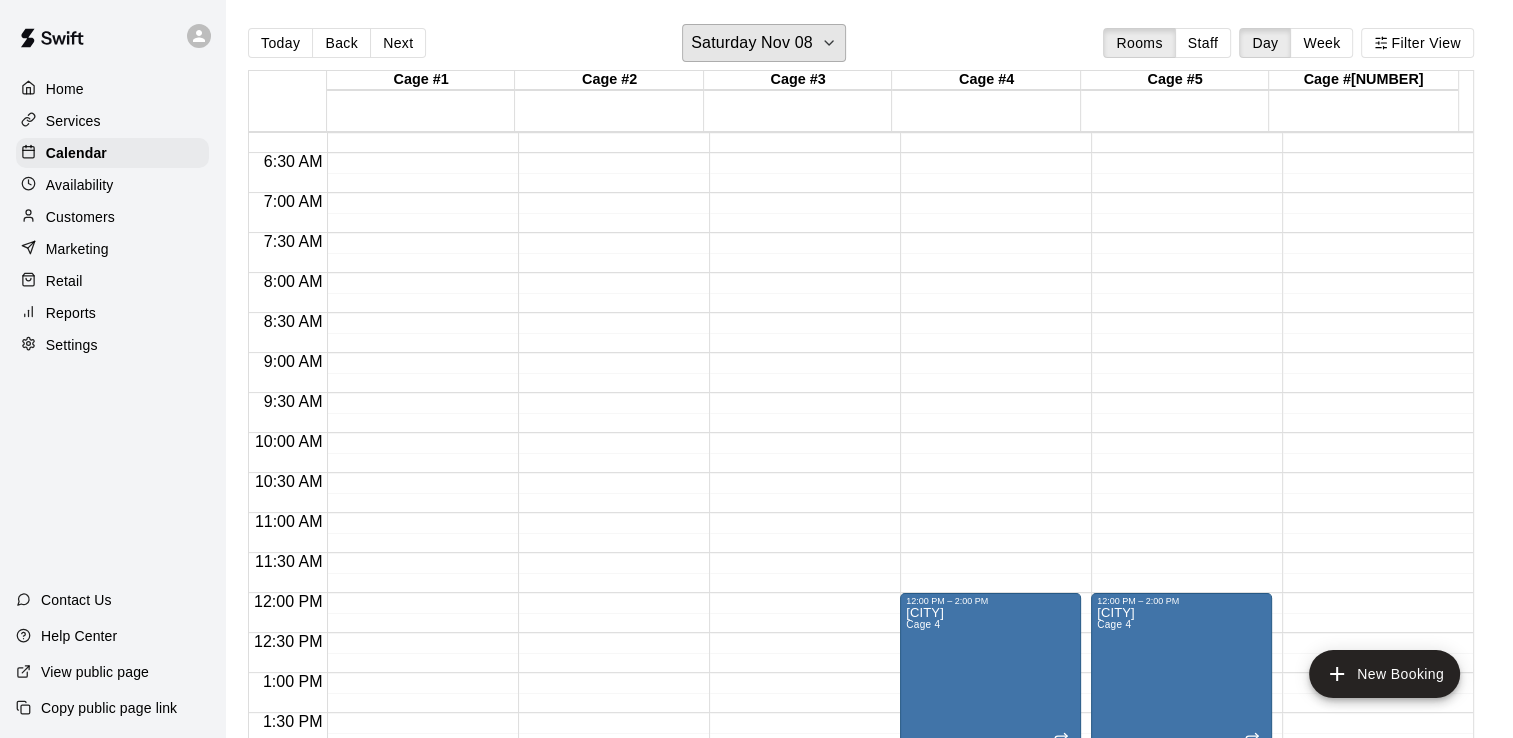 scroll, scrollTop: 503, scrollLeft: 0, axis: vertical 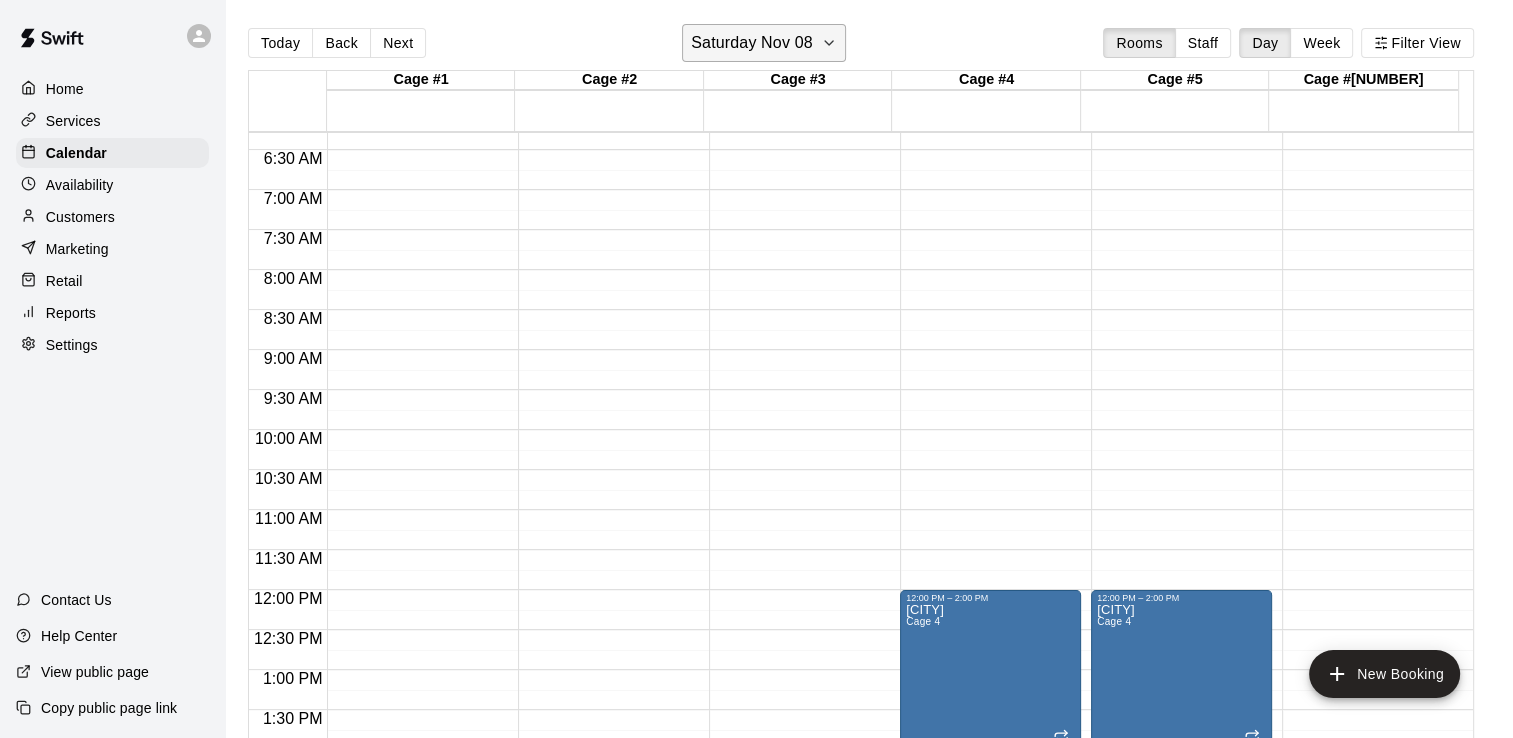 click 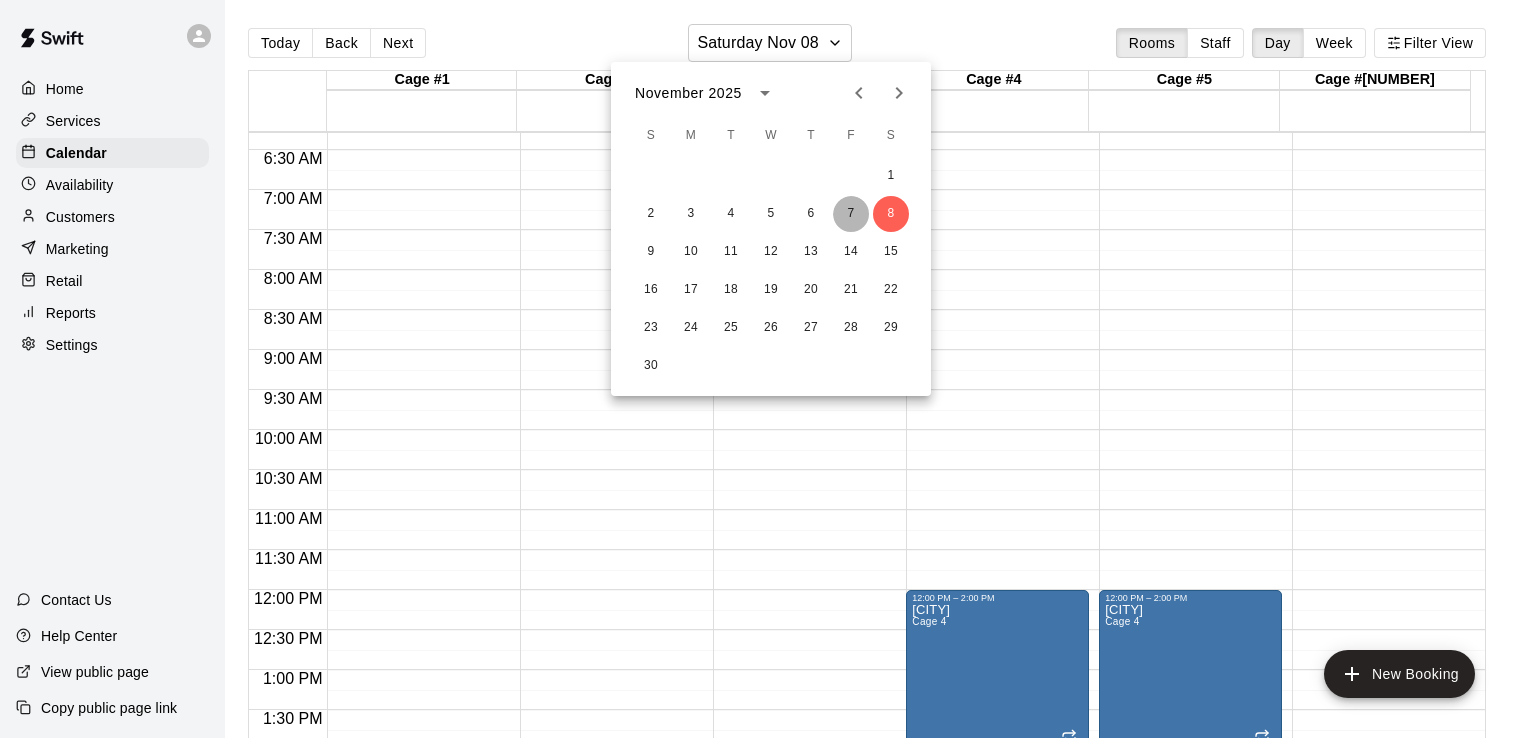click on "7" at bounding box center [851, 214] 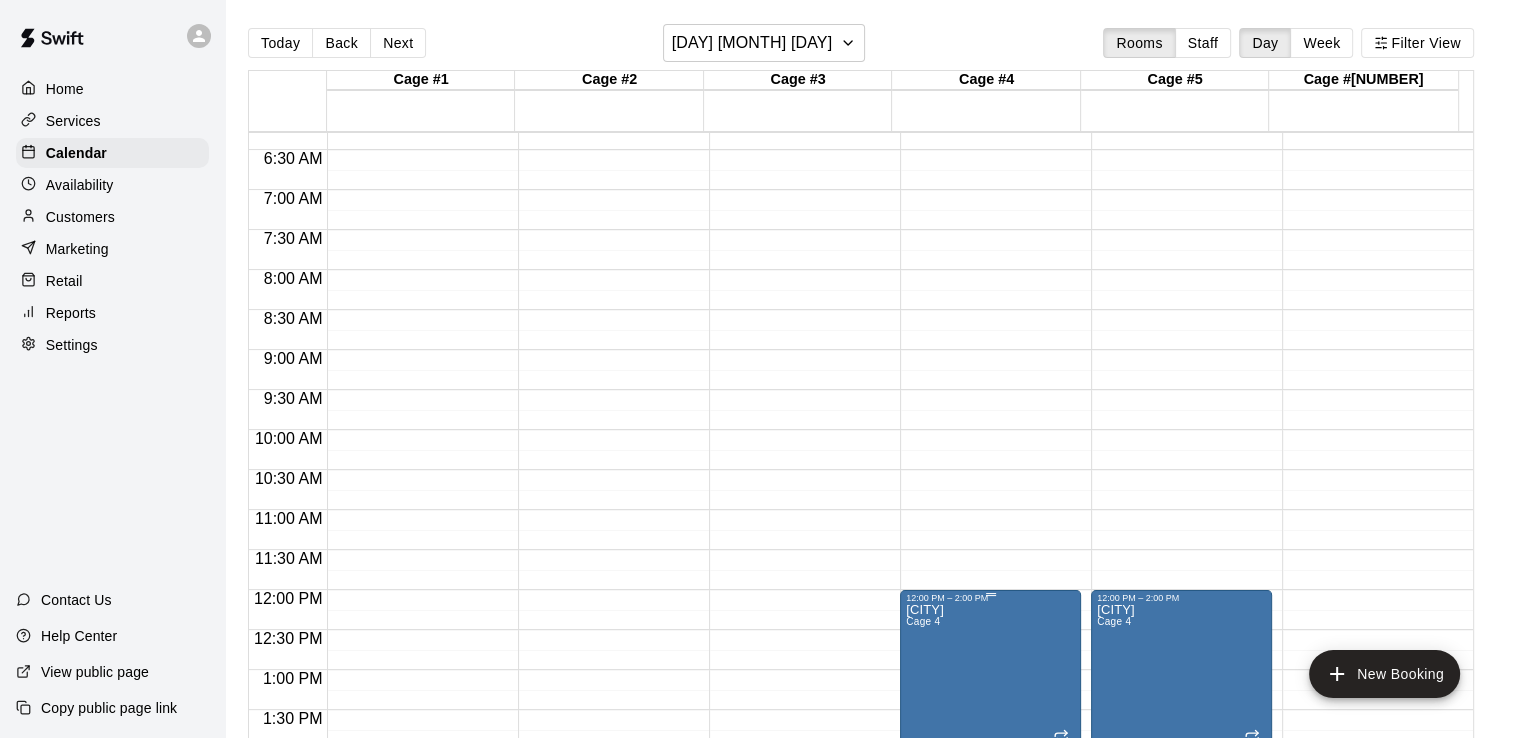 click on "Mudville Cage 4" at bounding box center [990, 972] 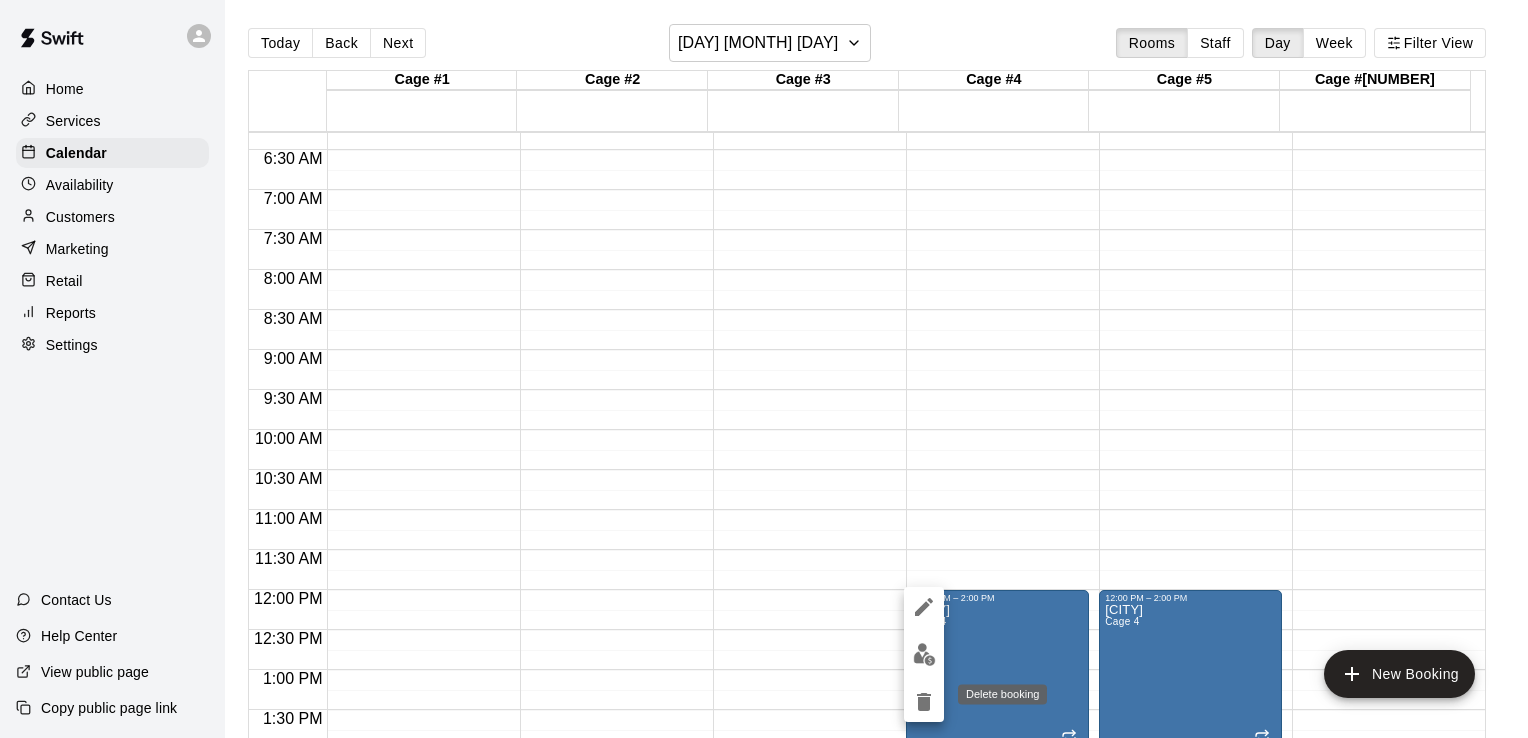click 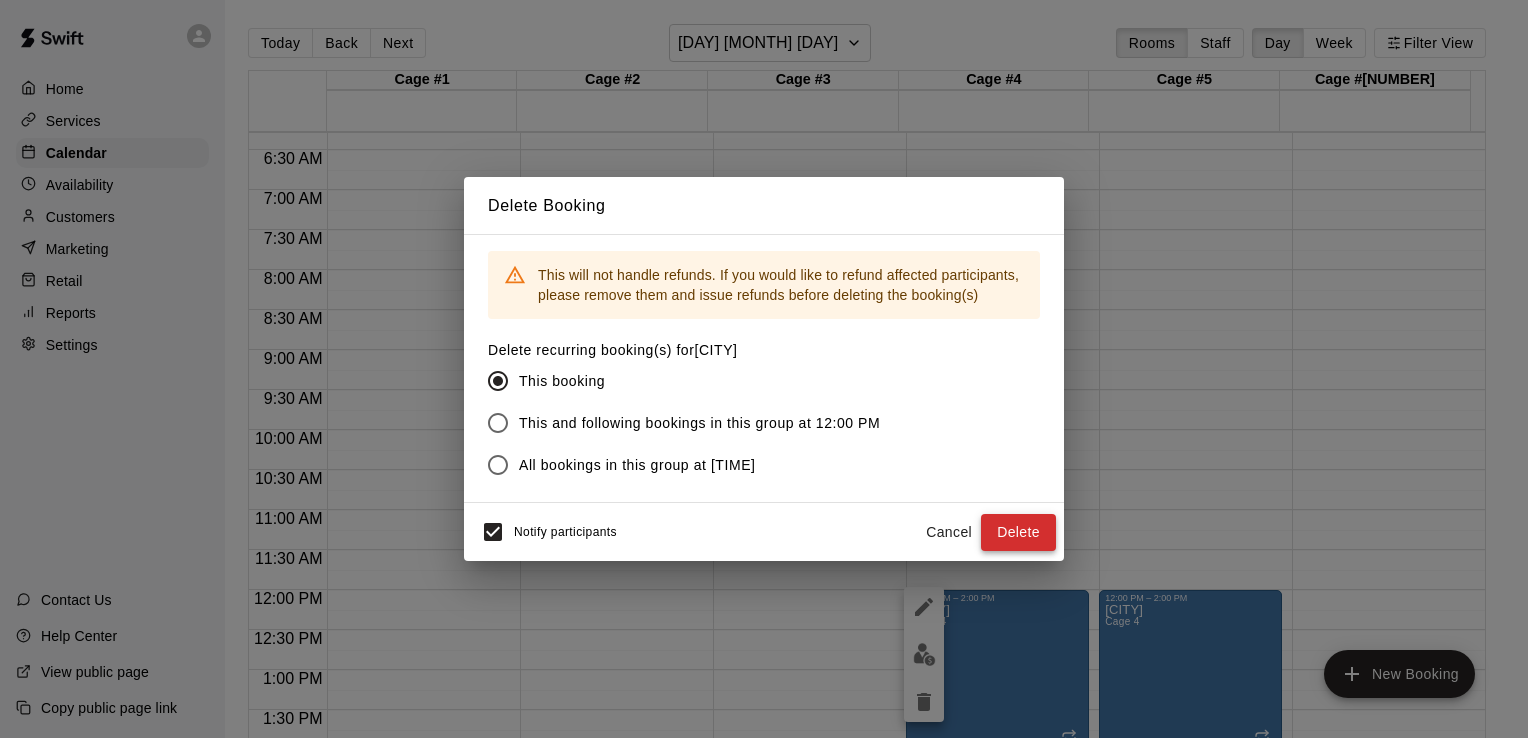 click on "Delete" at bounding box center [1018, 532] 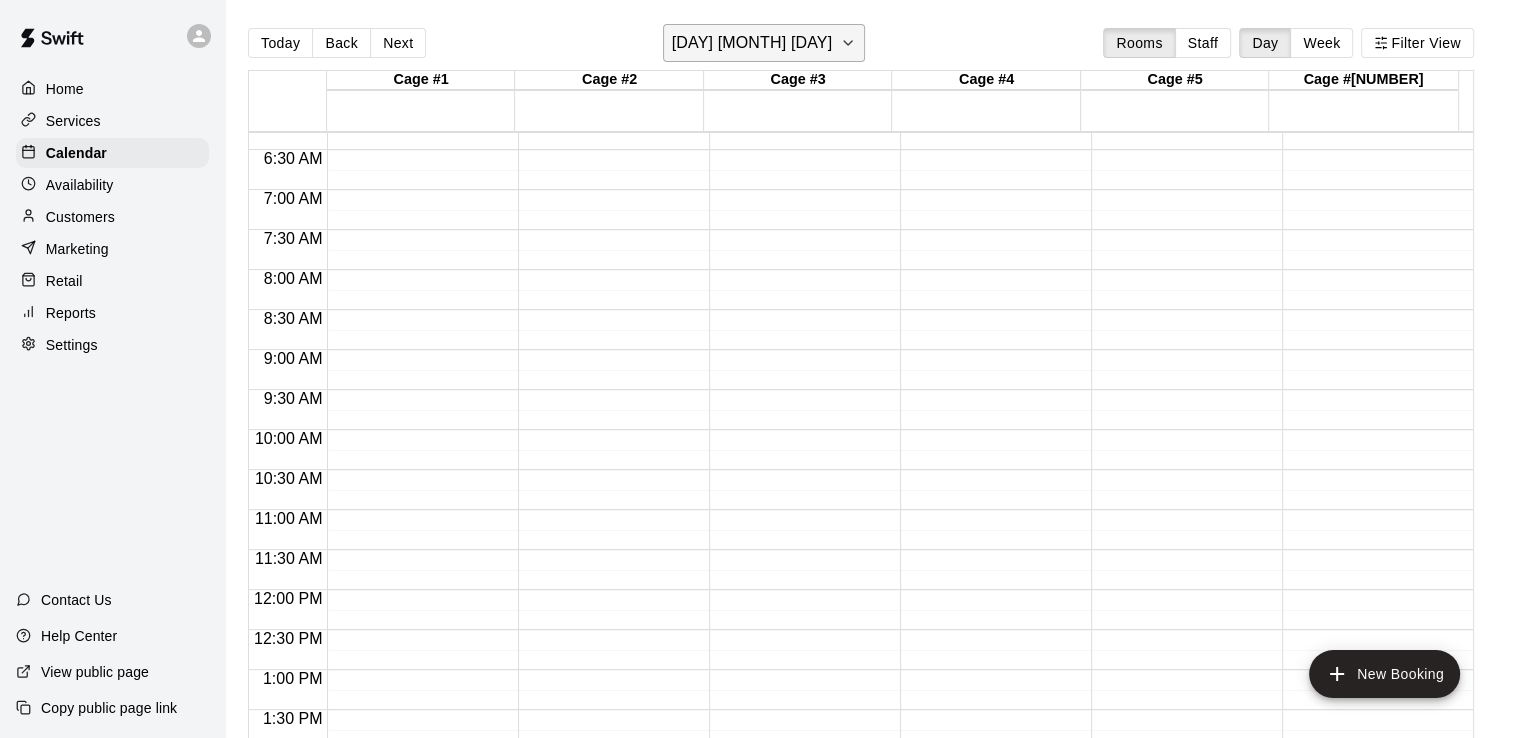 click 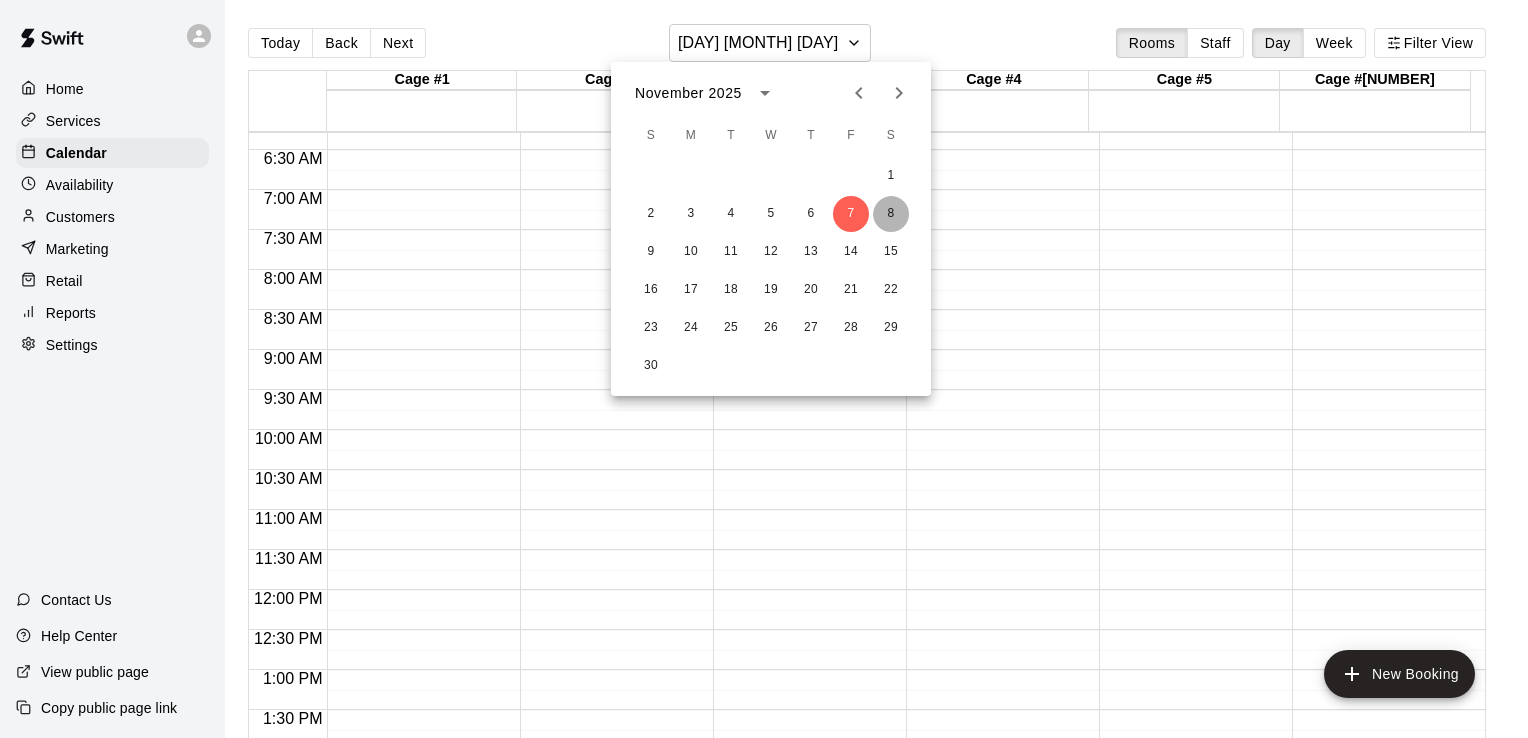 click on "8" at bounding box center (891, 214) 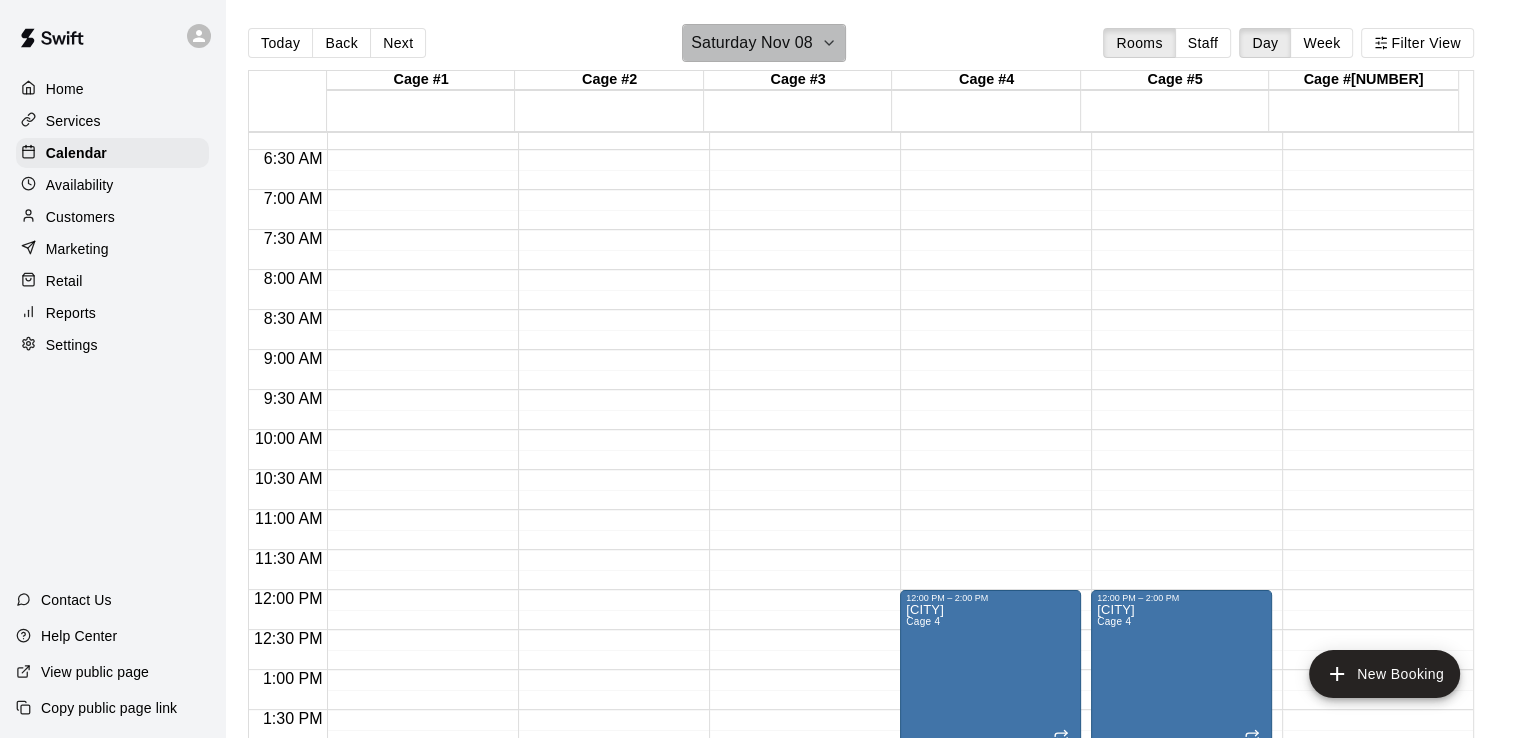 click 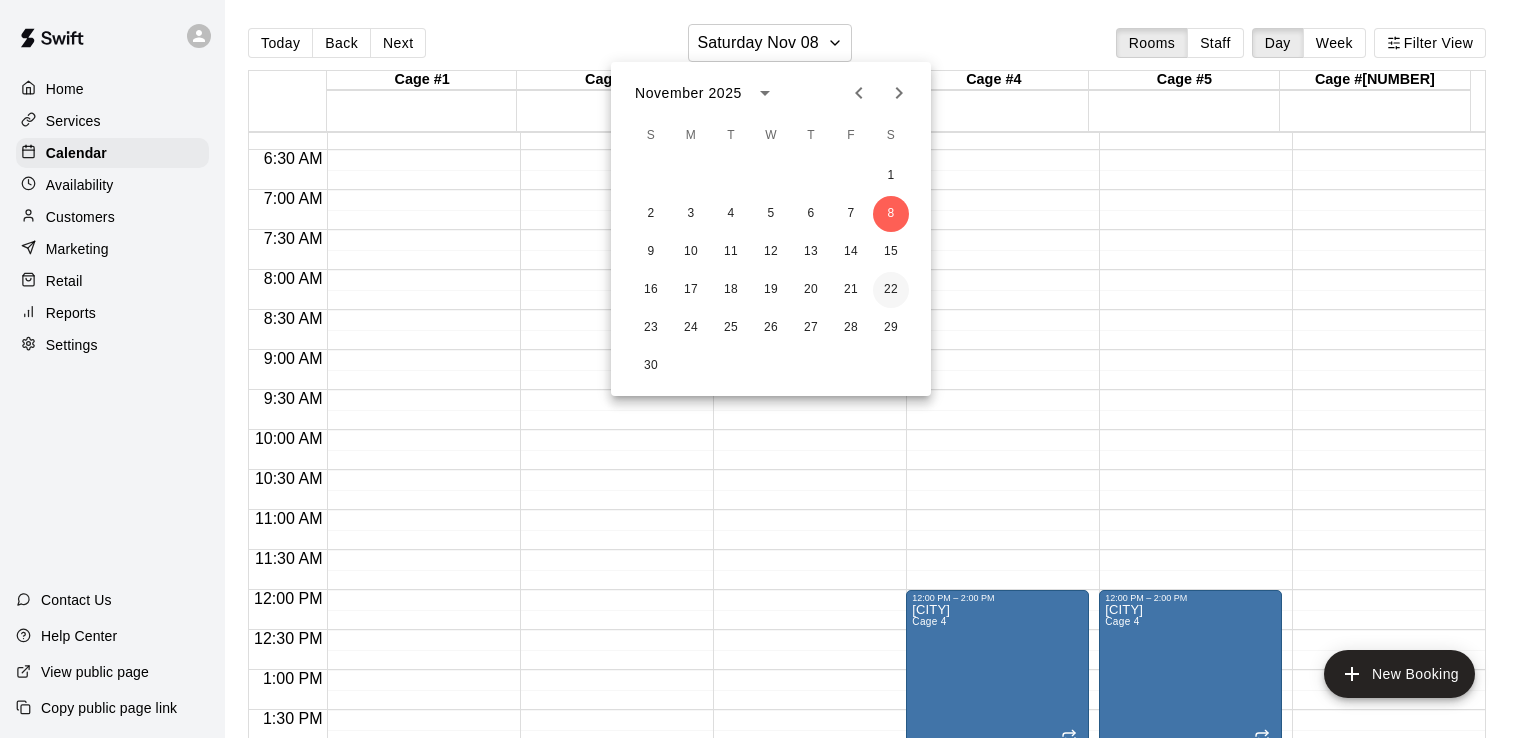 click on "22" at bounding box center [891, 290] 